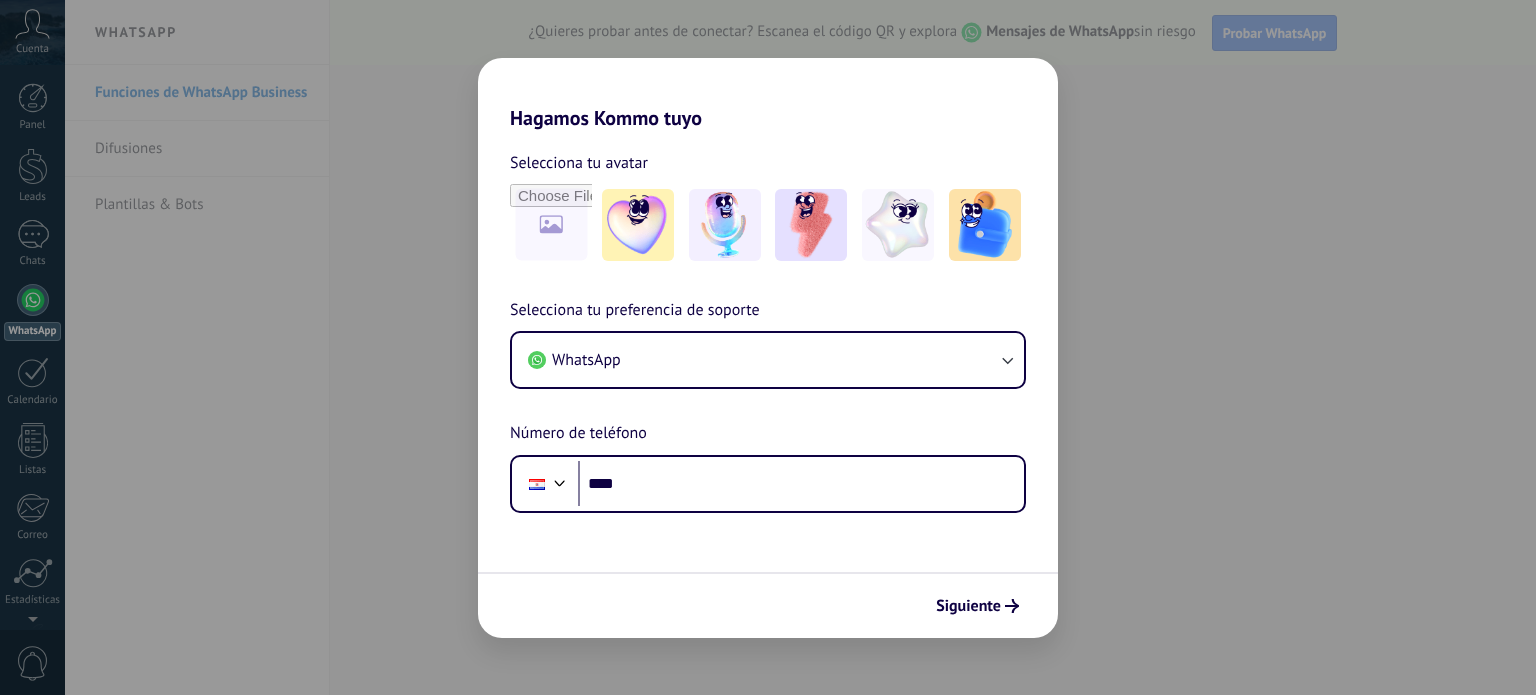 scroll, scrollTop: 0, scrollLeft: 0, axis: both 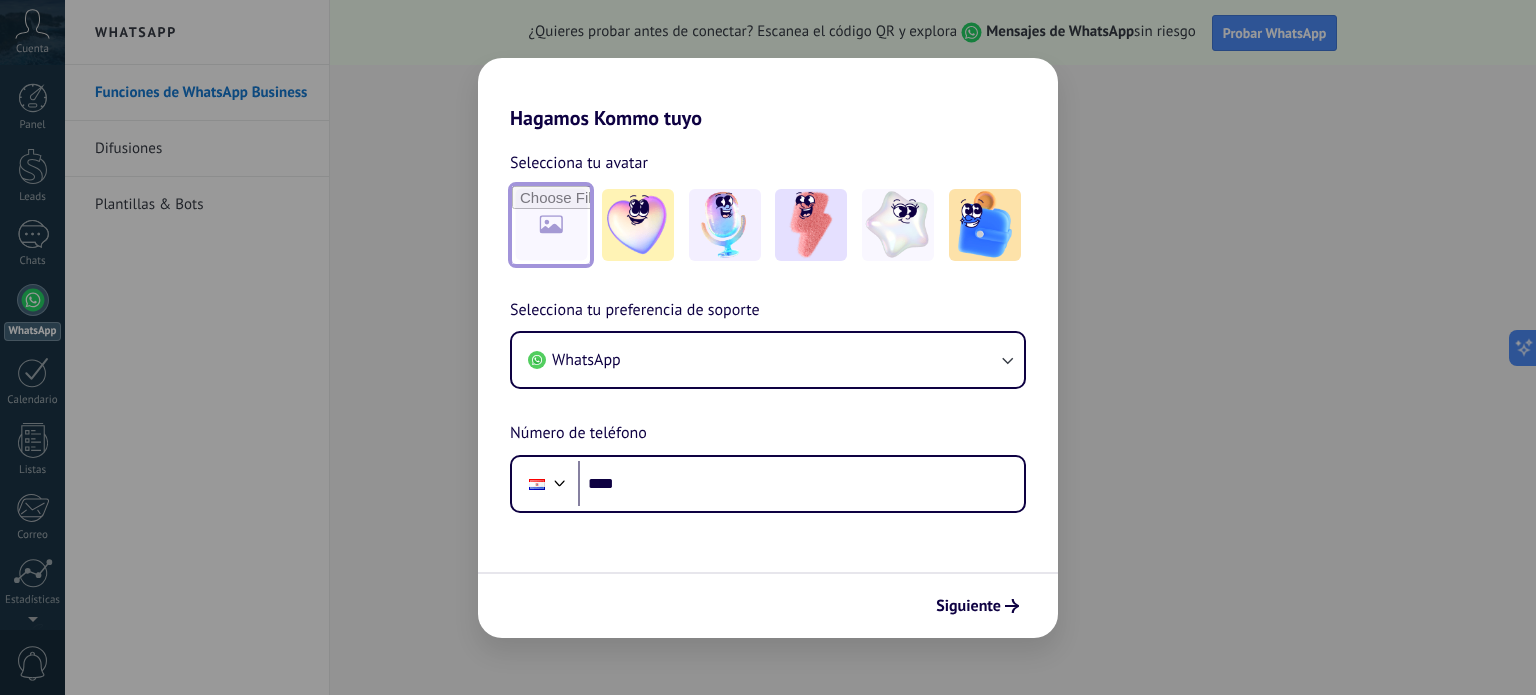 click at bounding box center [551, 225] 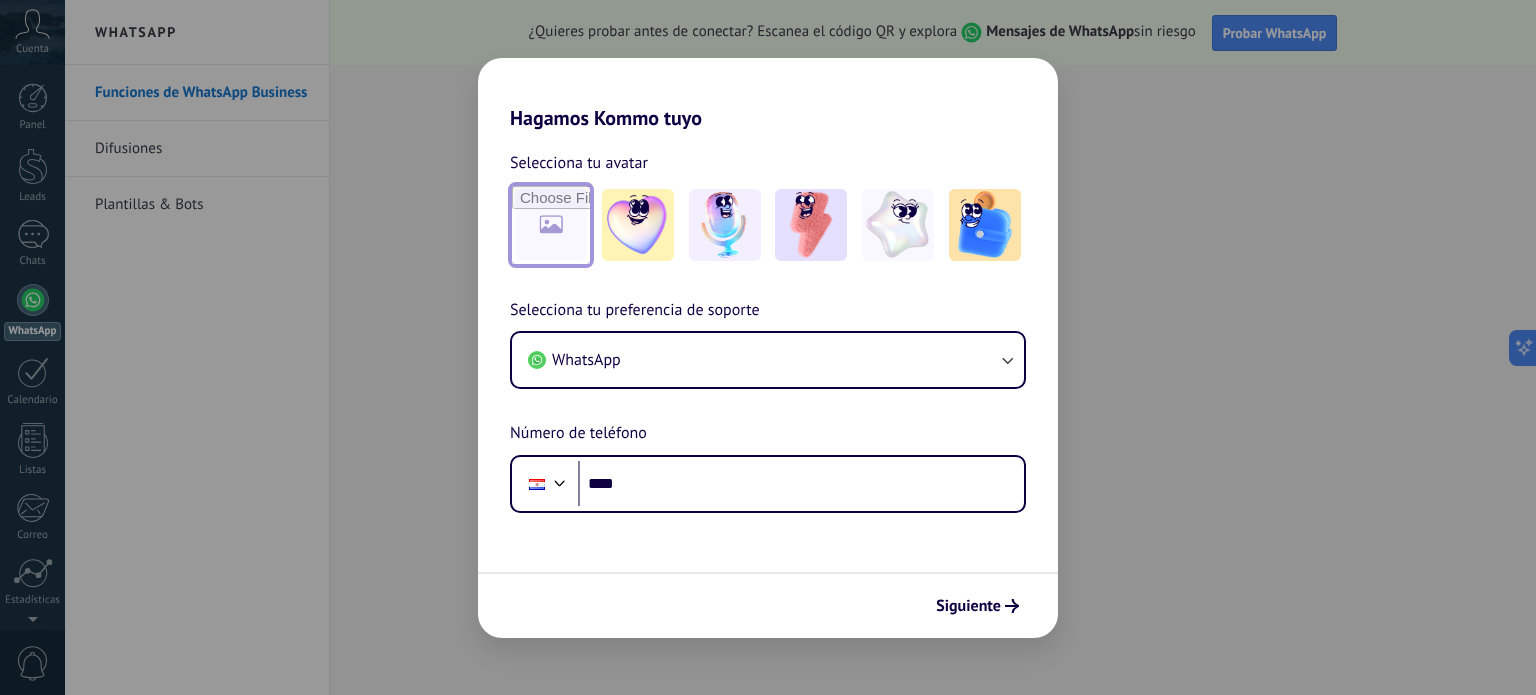 type on "**********" 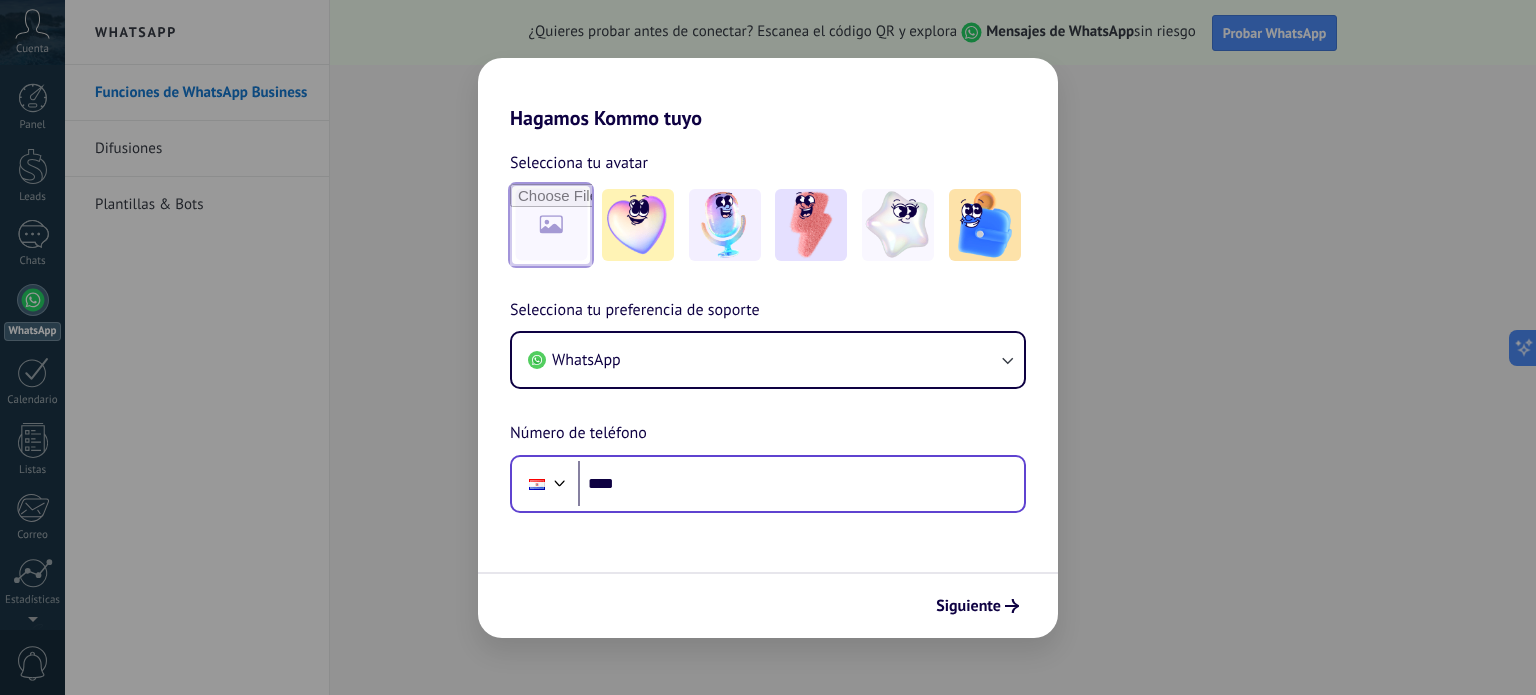scroll, scrollTop: 0, scrollLeft: 0, axis: both 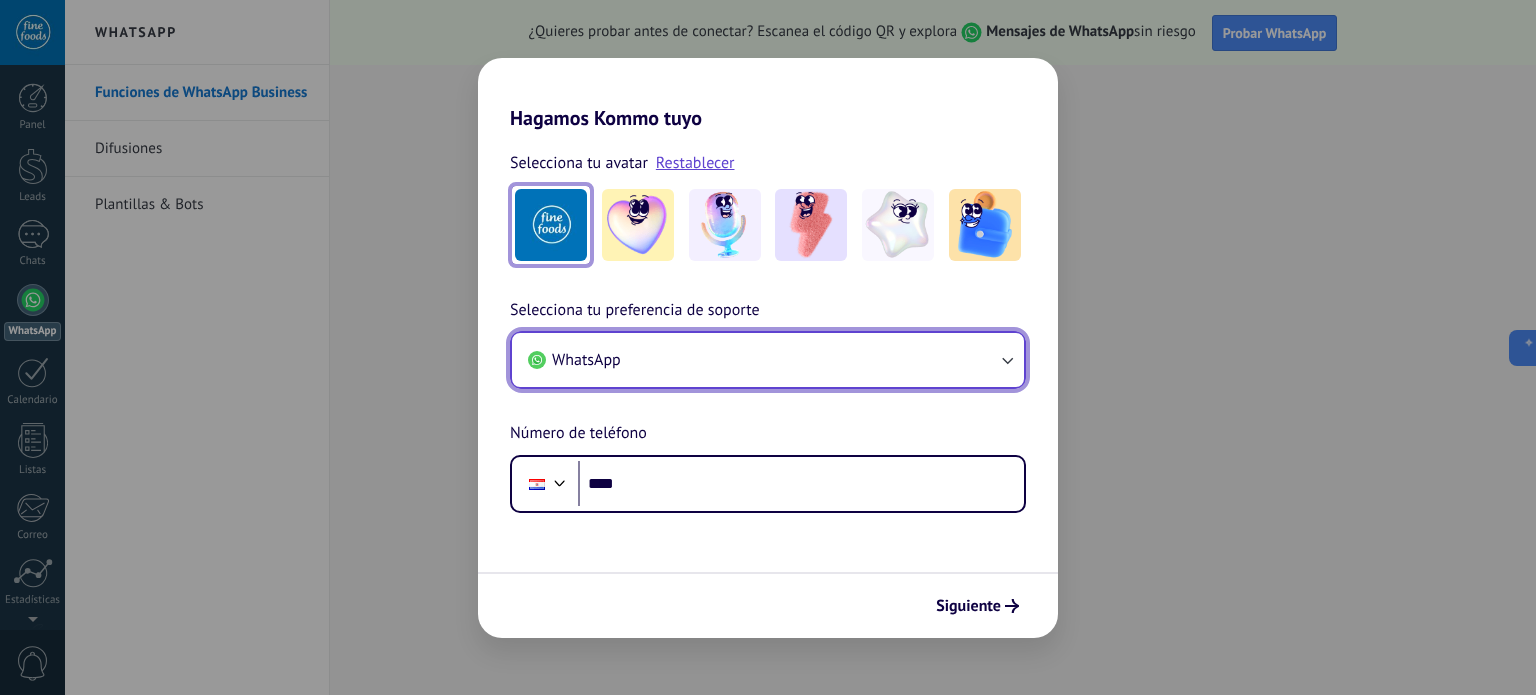 click on "WhatsApp" at bounding box center [768, 360] 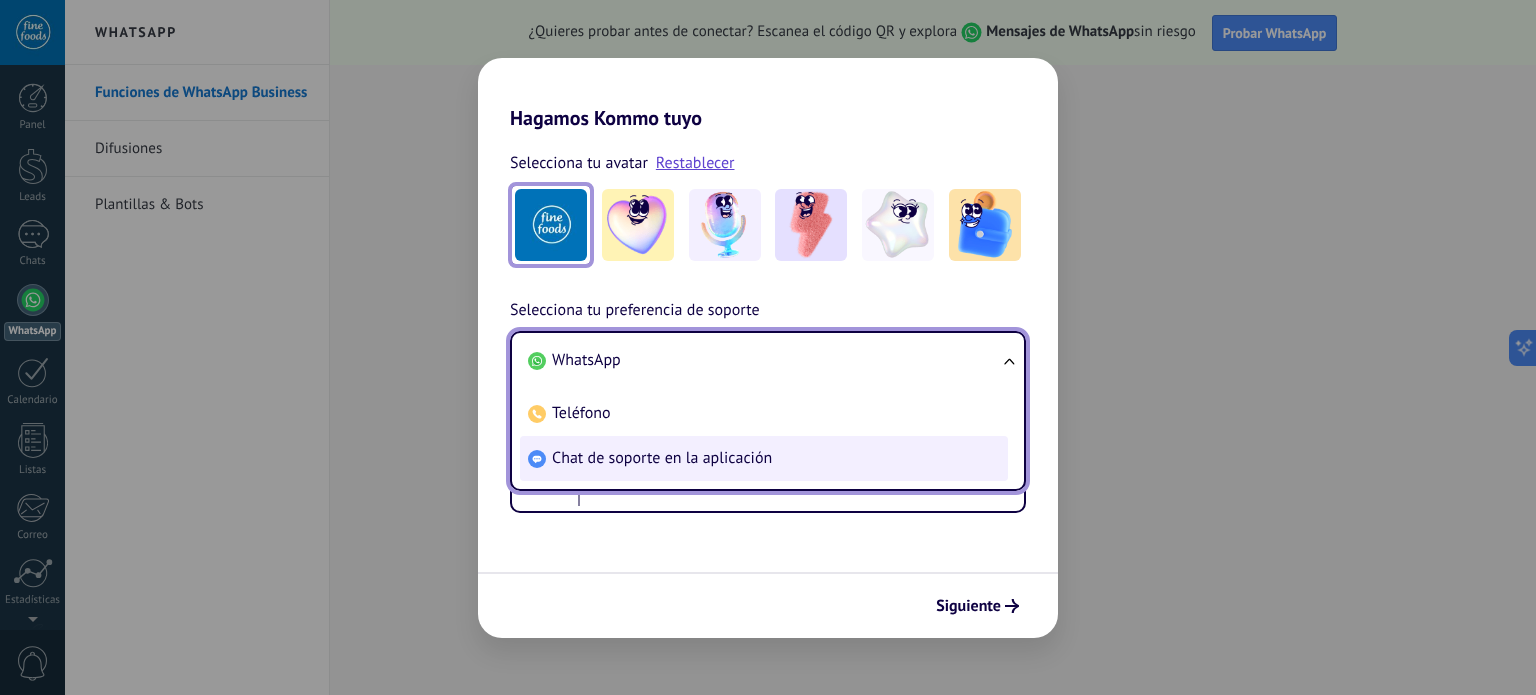 click on "Chat de soporte en la aplicación" at bounding box center [586, 360] 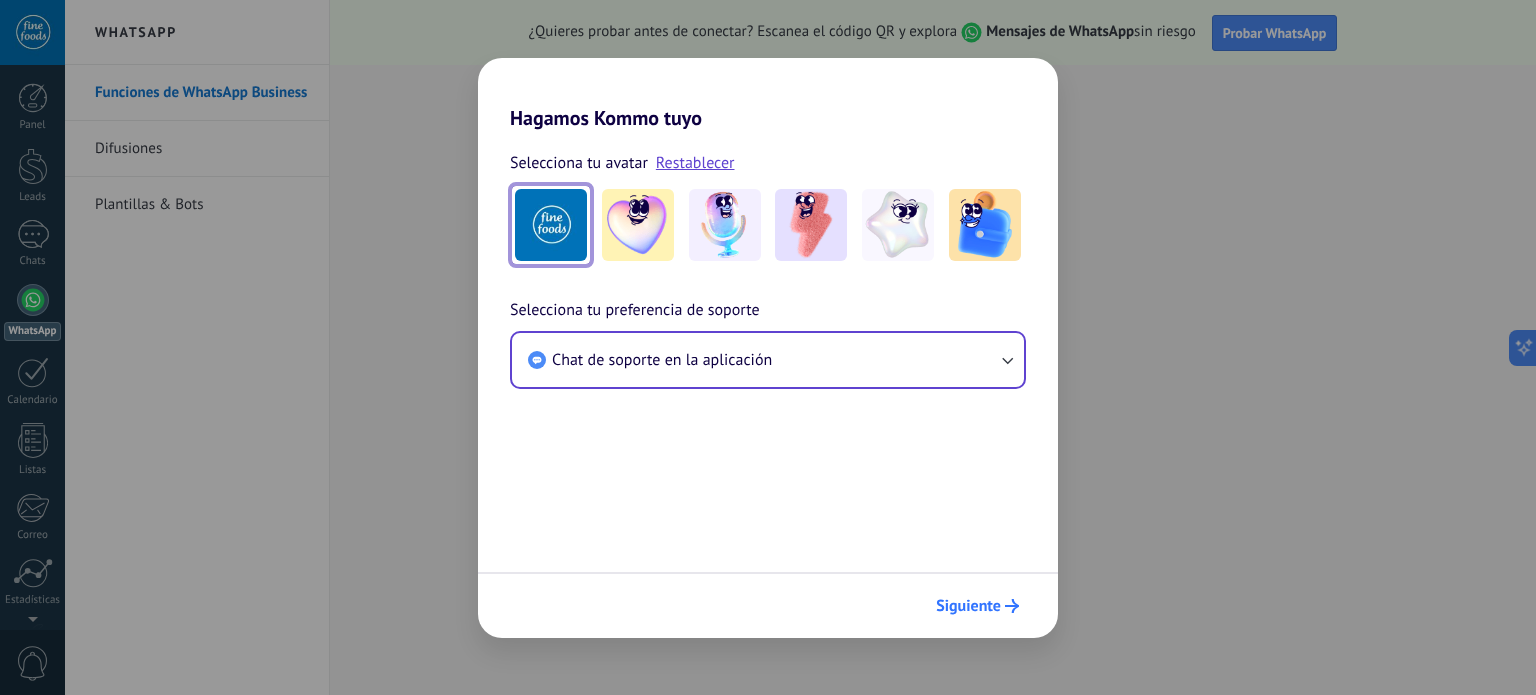 click on "Siguiente" at bounding box center (968, 606) 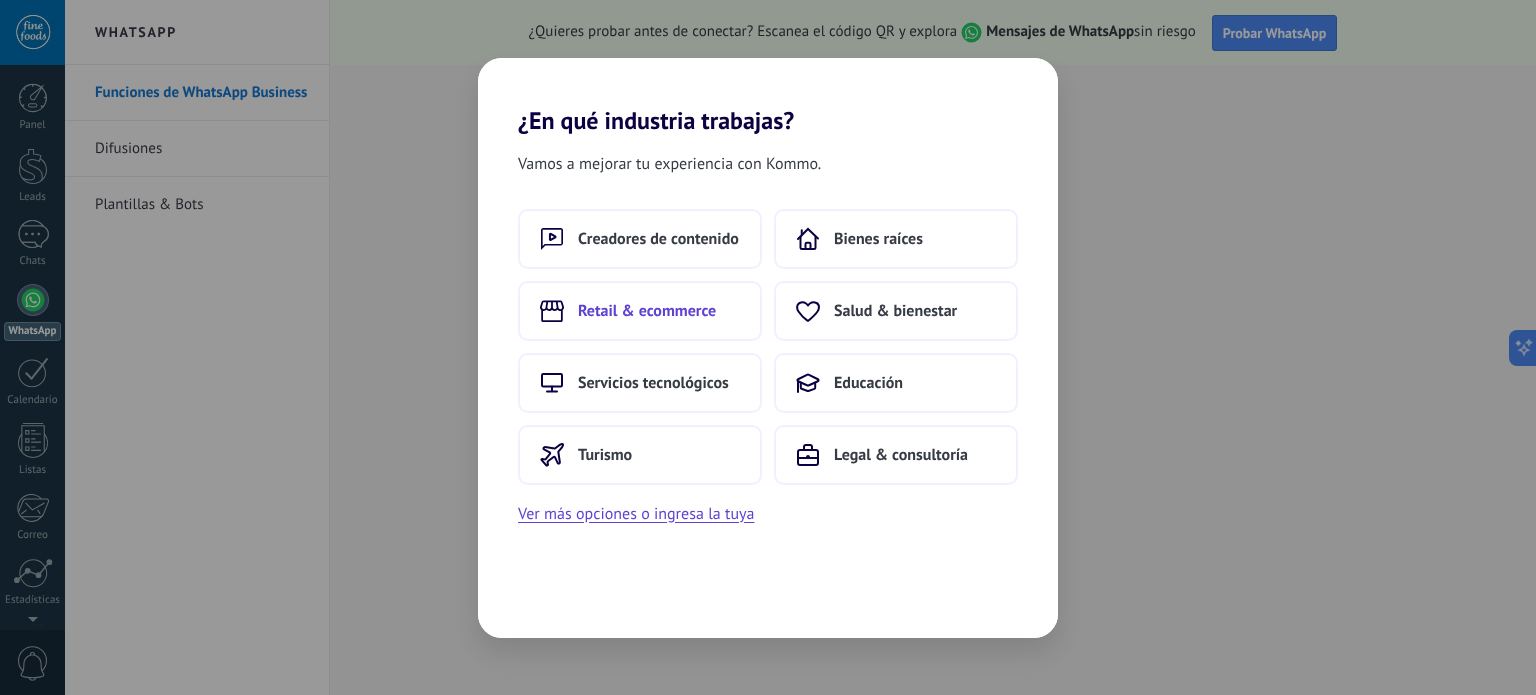 click on "Retail & ecommerce" at bounding box center [658, 239] 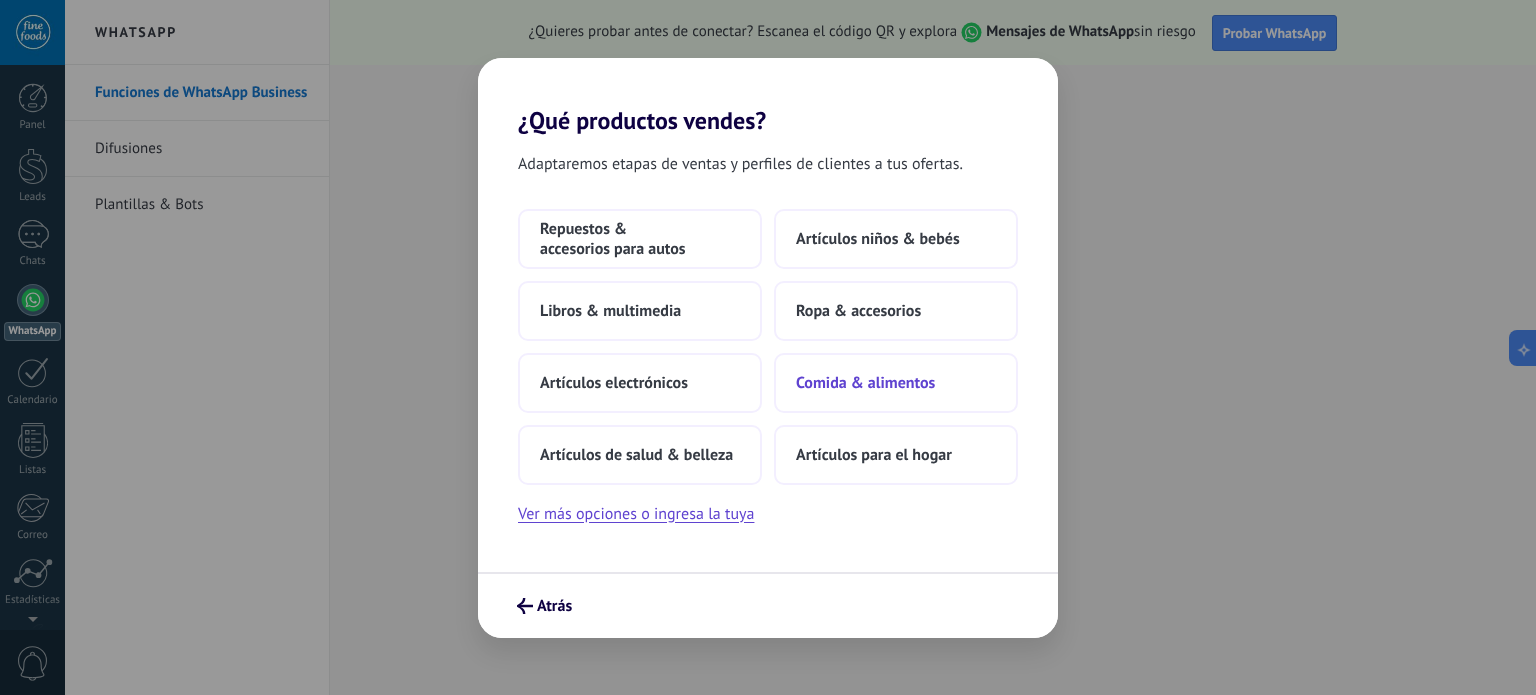 click on "Comida & alimentos" at bounding box center [640, 239] 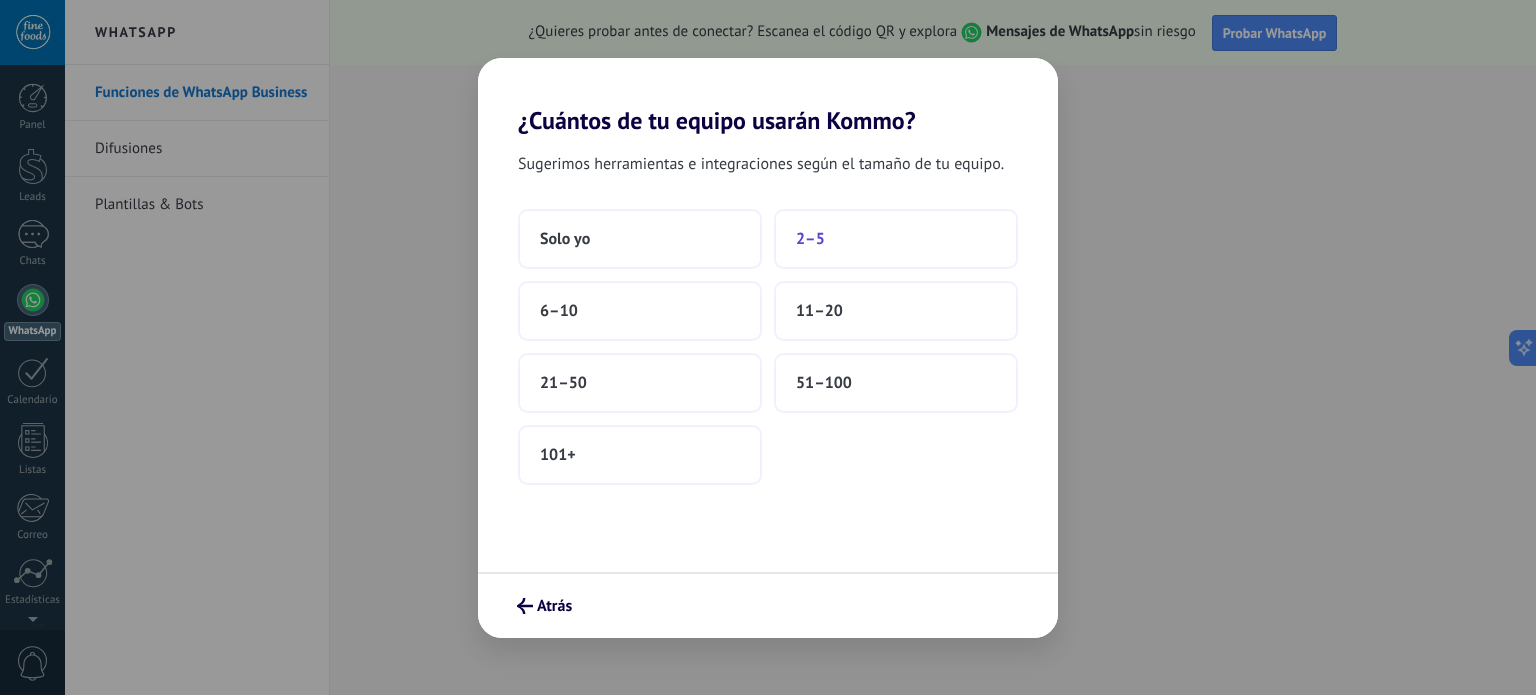 click on "2–5" at bounding box center (565, 239) 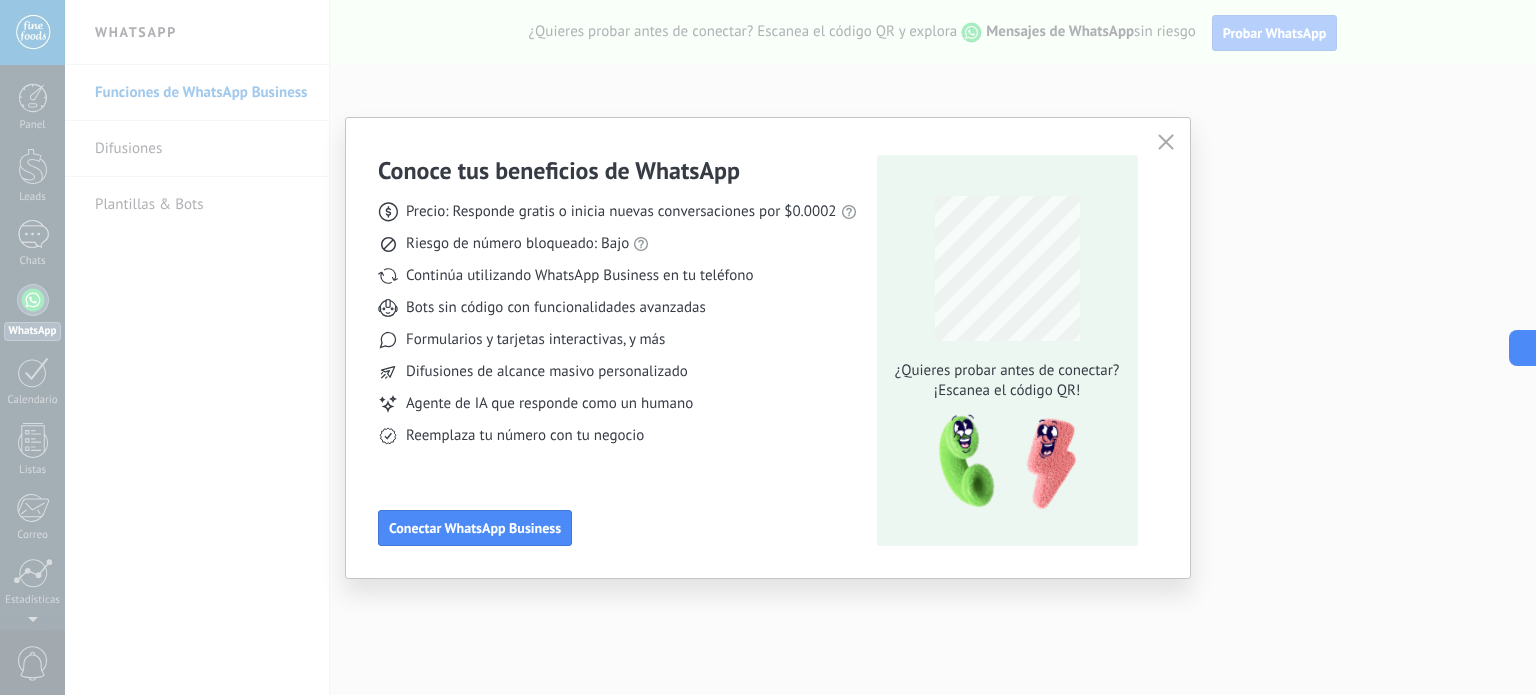 click at bounding box center (1166, 142) 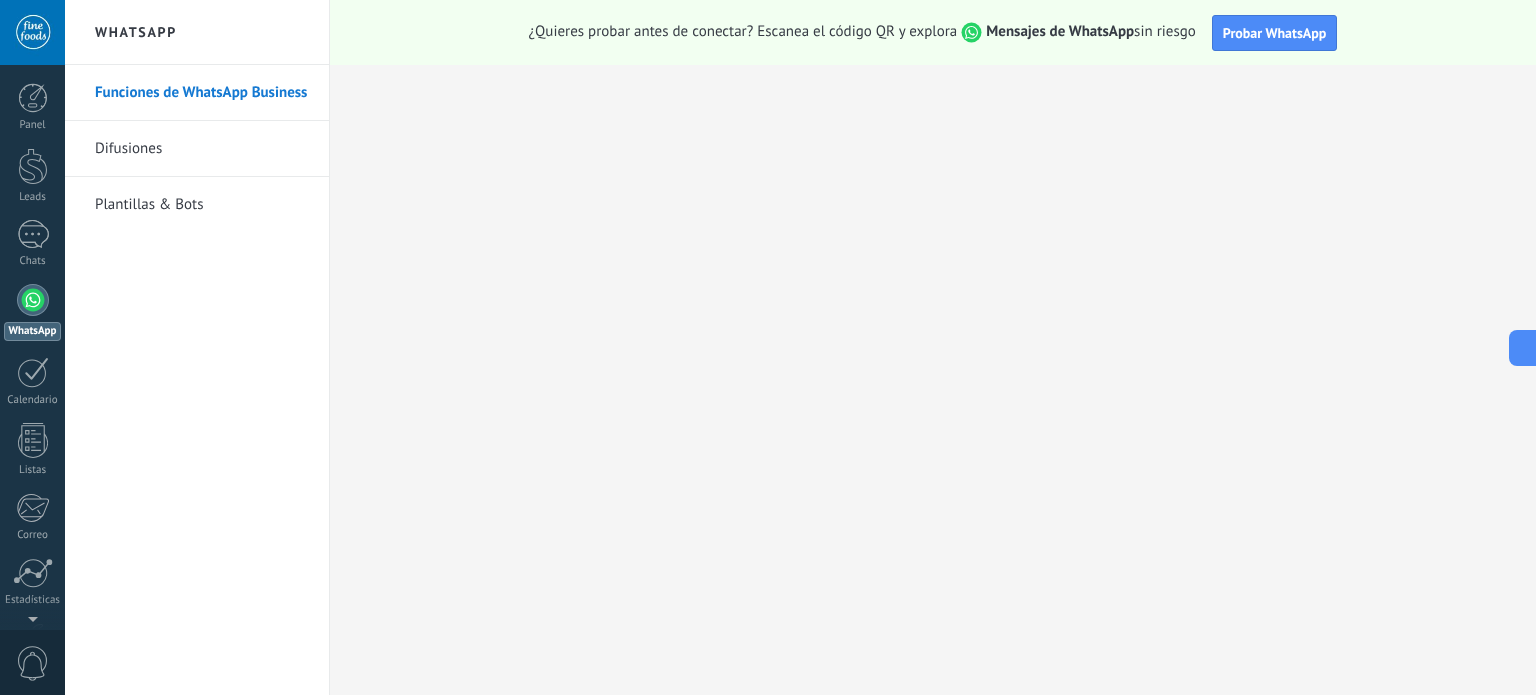 scroll, scrollTop: 136, scrollLeft: 0, axis: vertical 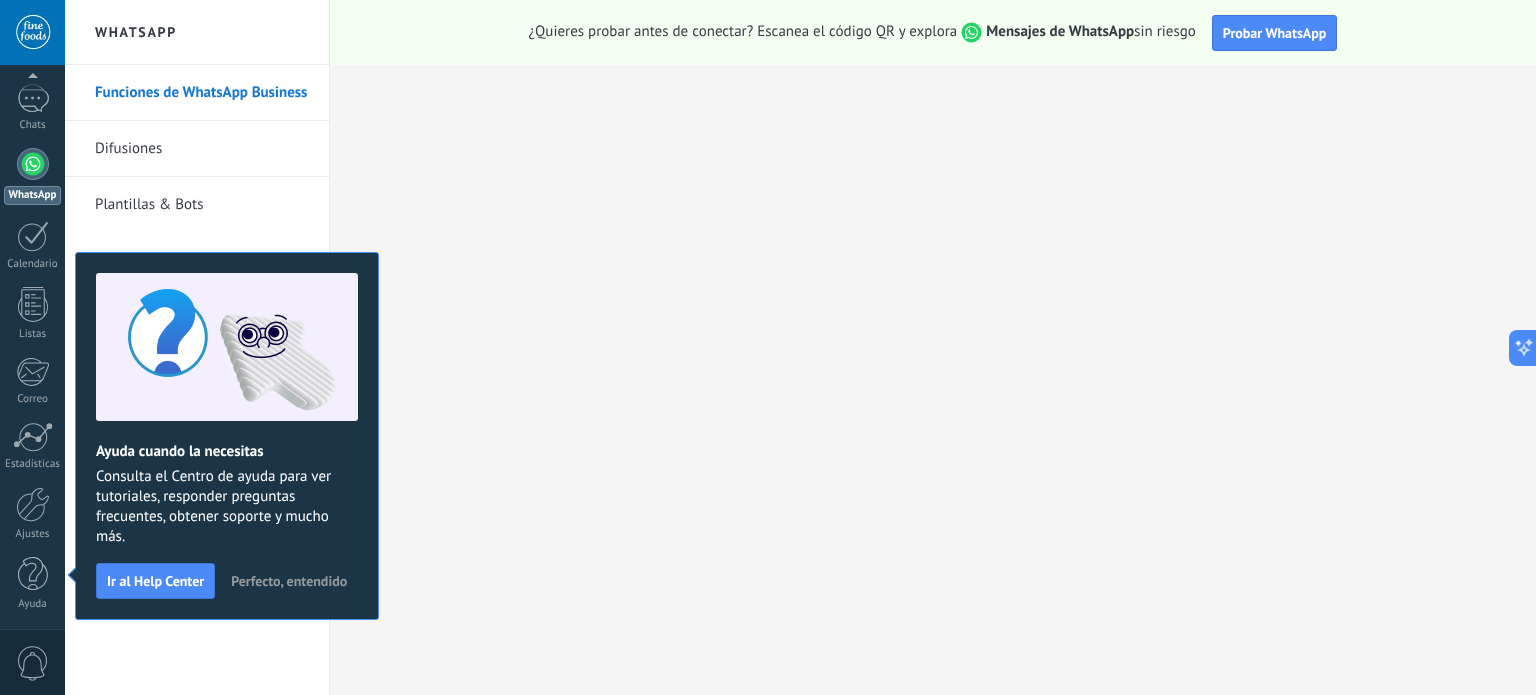 click on "Perfecto, entendido" at bounding box center [289, 581] 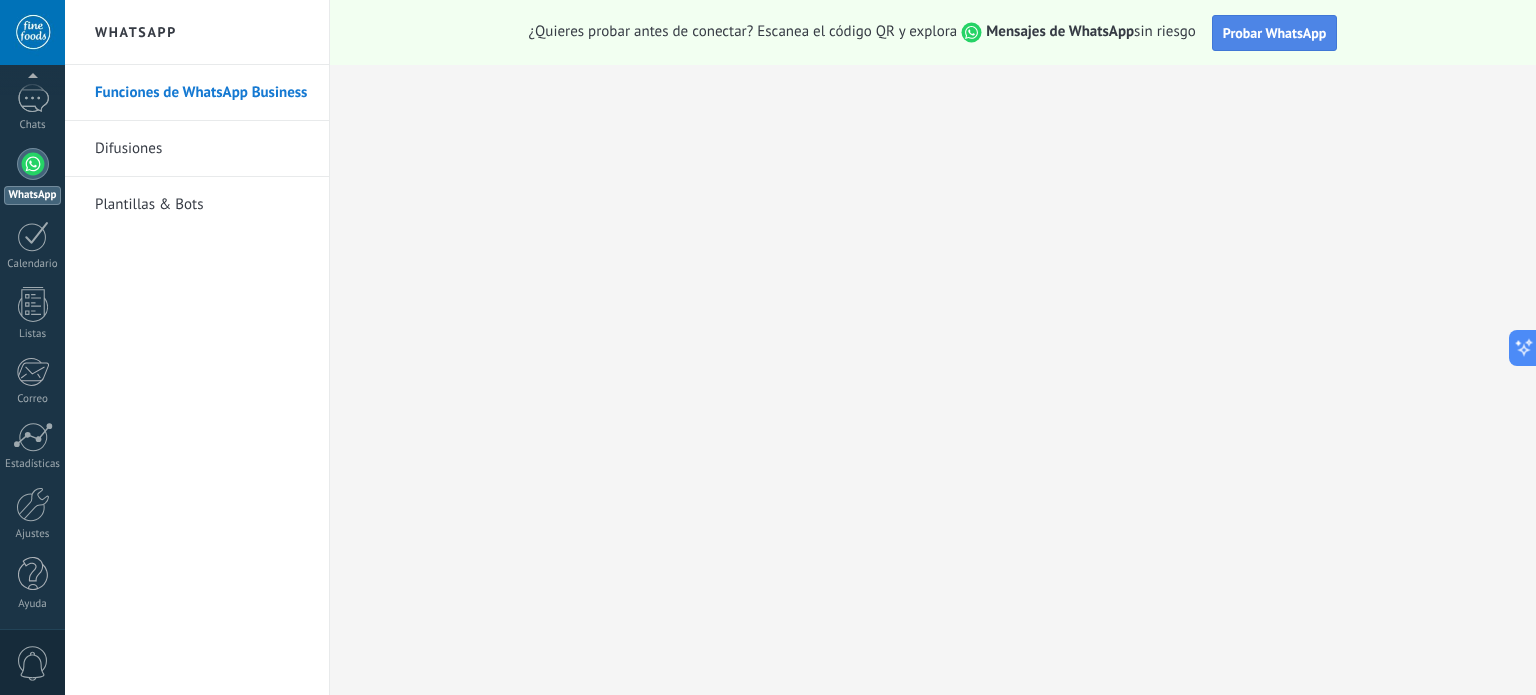 click on "Probar WhatsApp" at bounding box center (1275, 33) 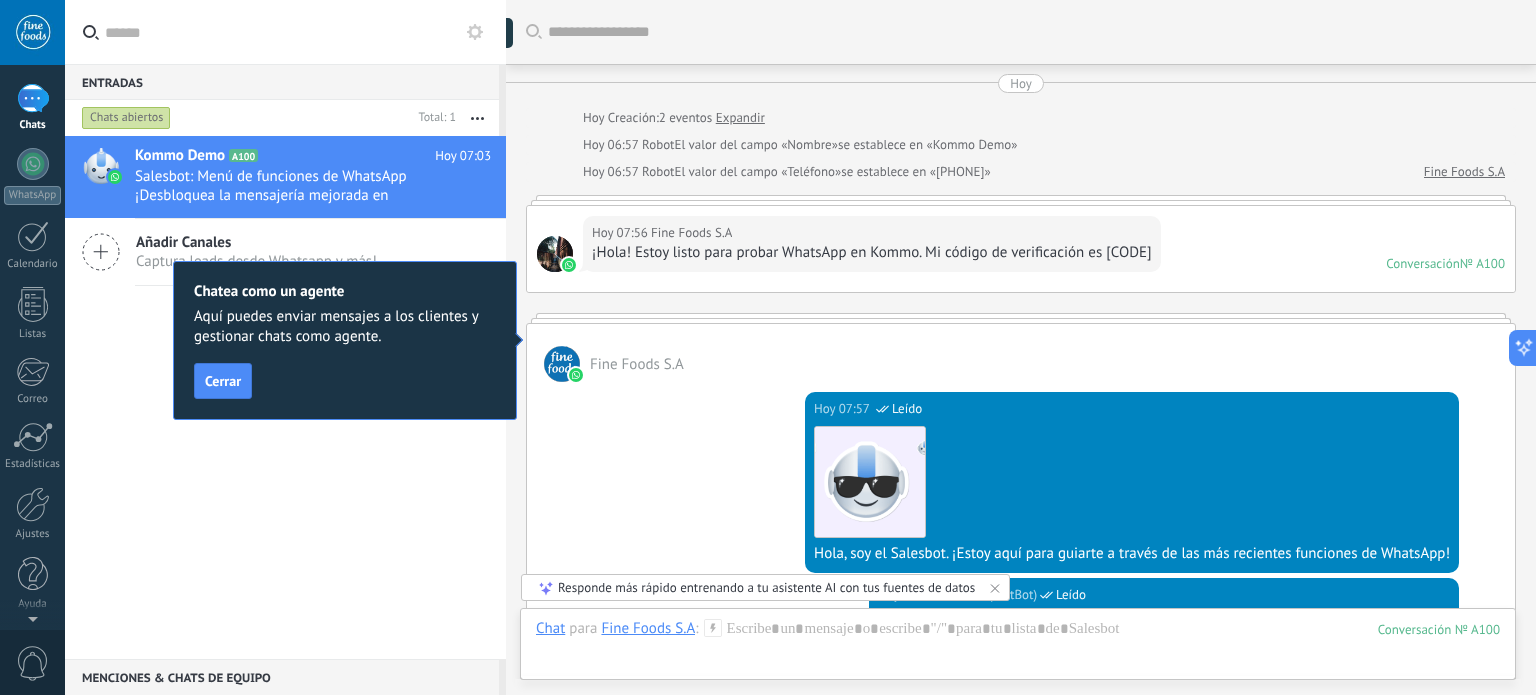 scroll, scrollTop: 0, scrollLeft: 0, axis: both 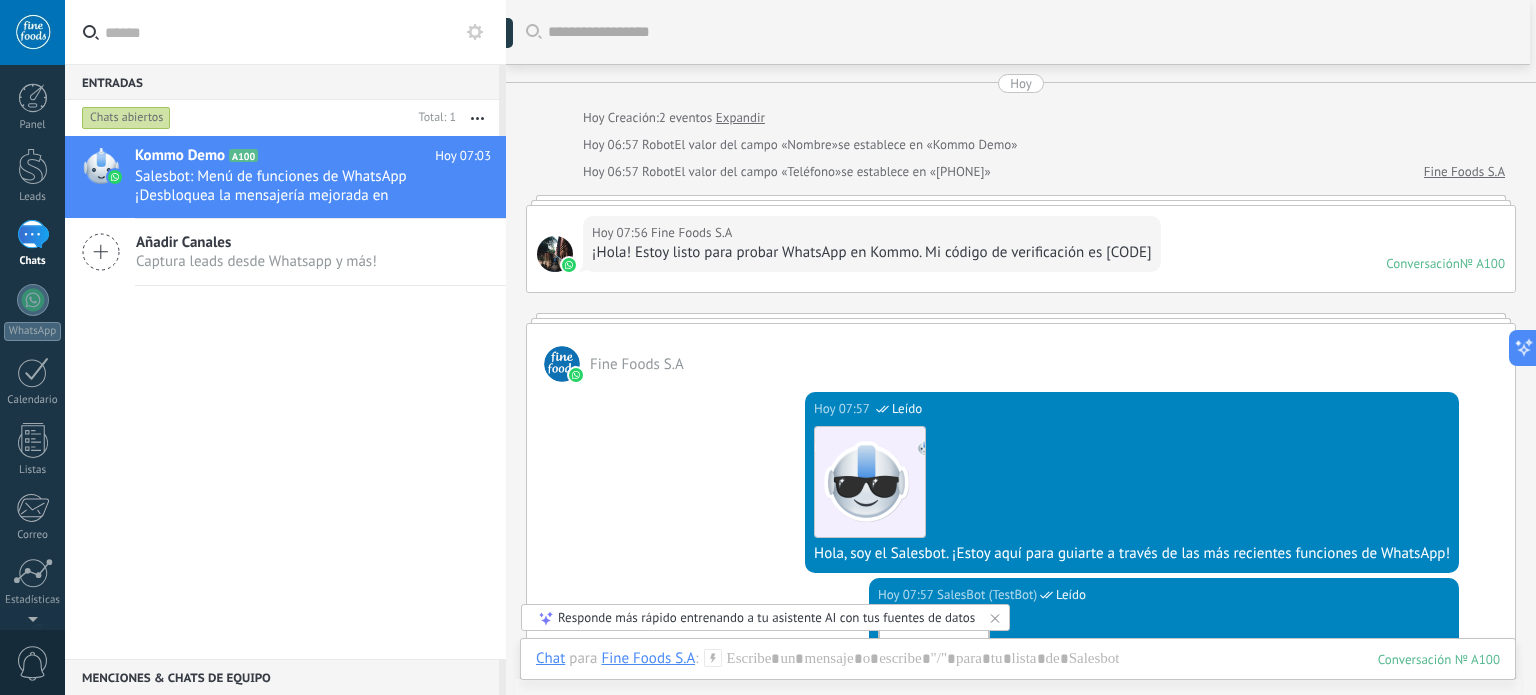 click at bounding box center [555, 254] 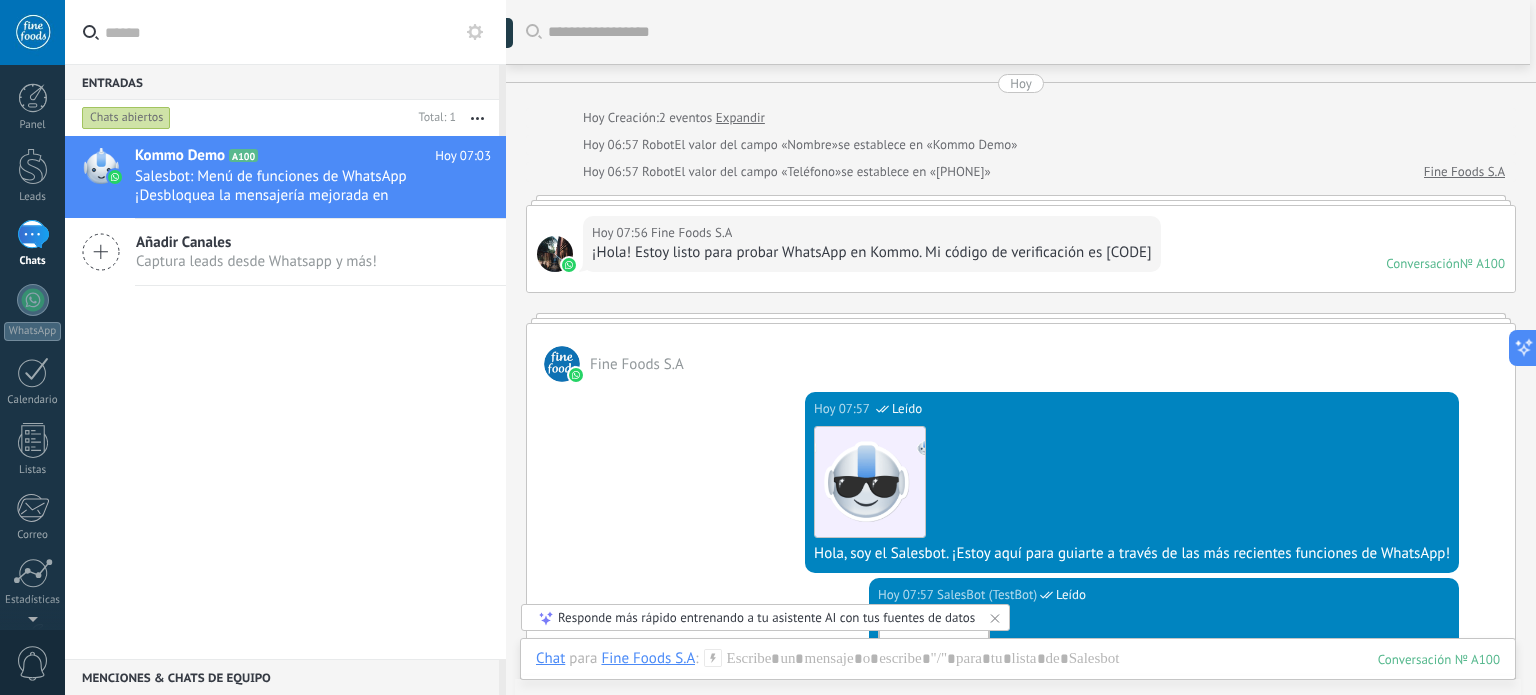 click on "Fine Foods S.A" at bounding box center [1464, 172] 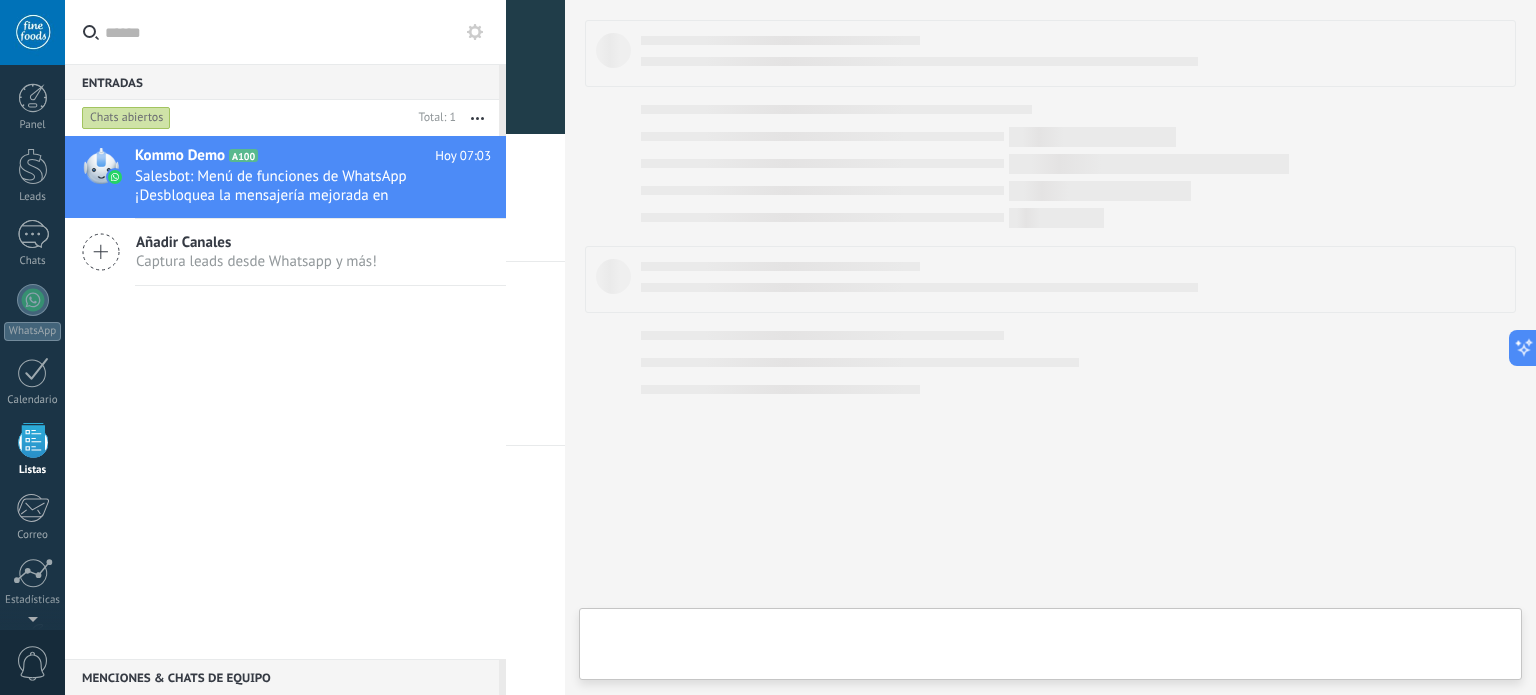 scroll, scrollTop: 123, scrollLeft: 0, axis: vertical 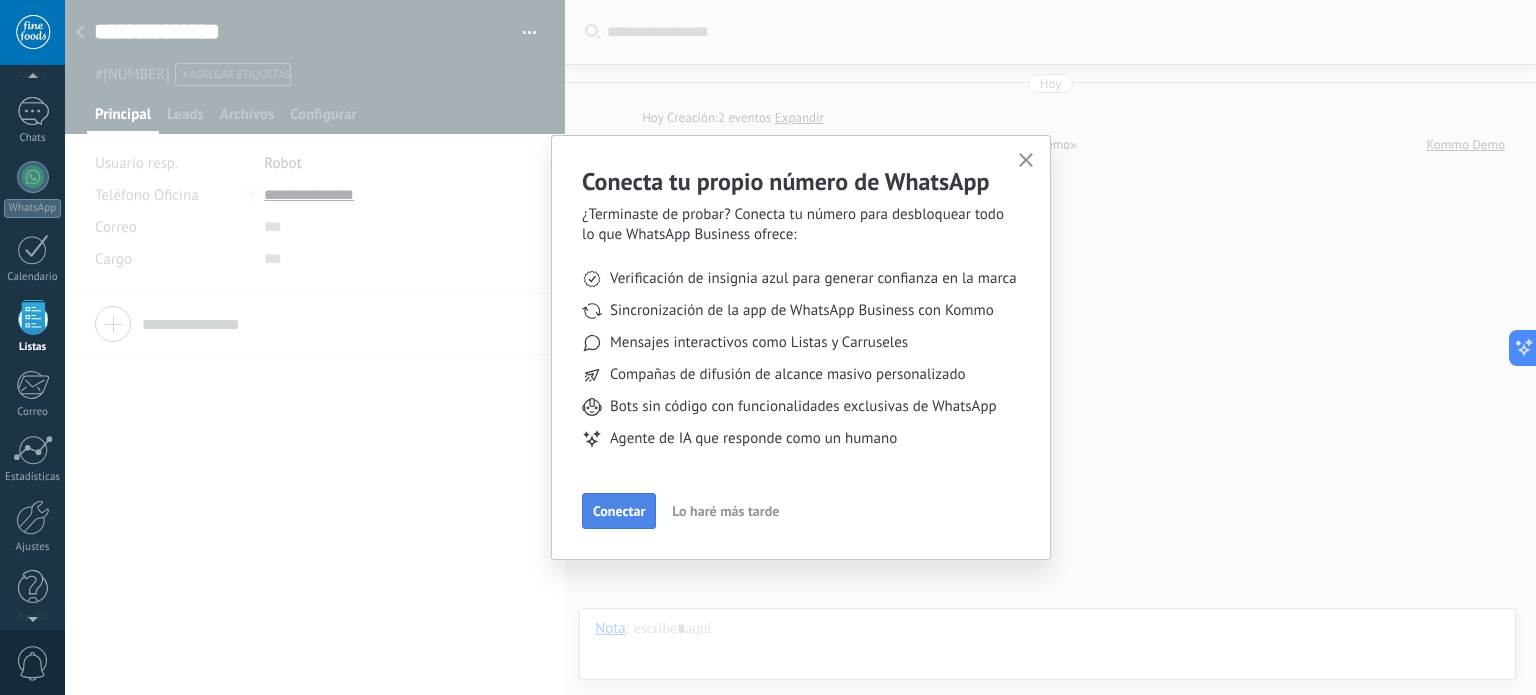 click on "Conectar" at bounding box center [619, 511] 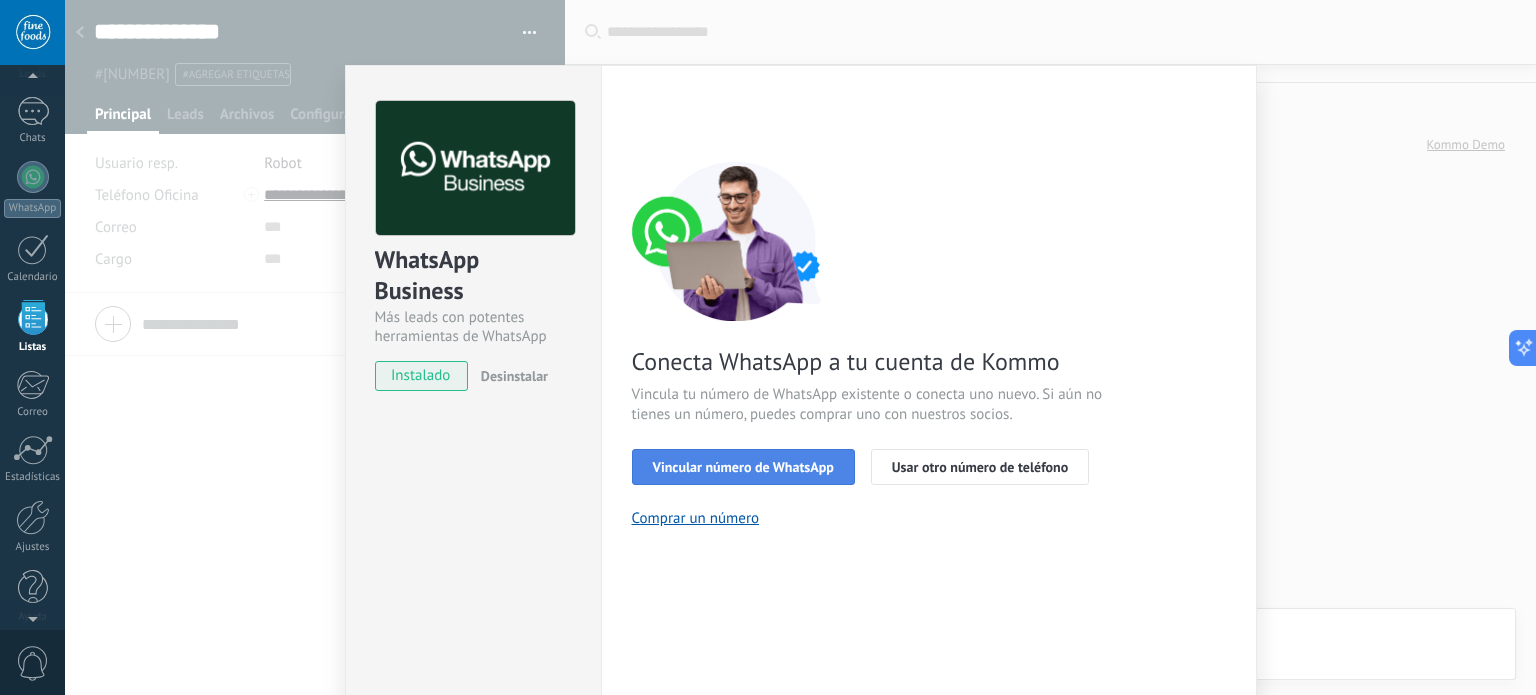 click on "Vincular número de WhatsApp" at bounding box center [743, 467] 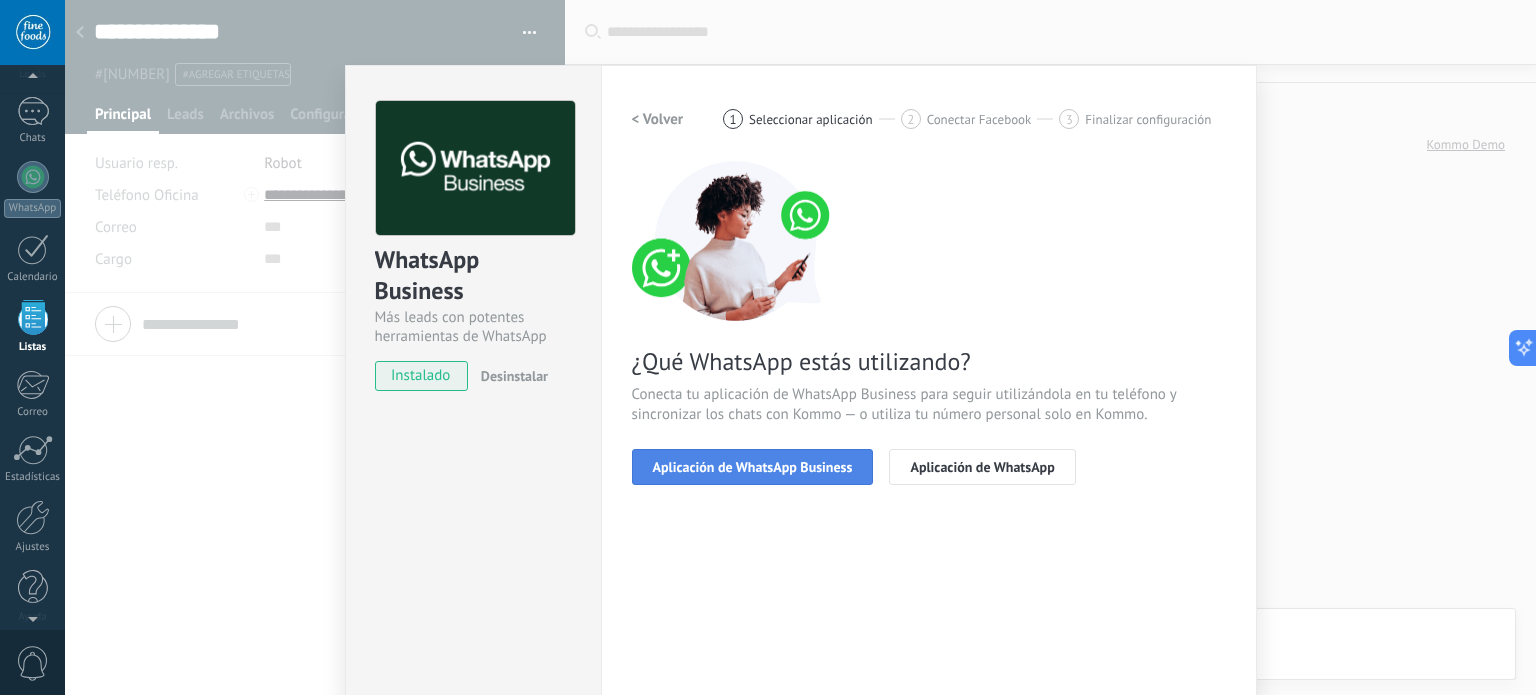 click on "Aplicación de WhatsApp Business" at bounding box center (753, 467) 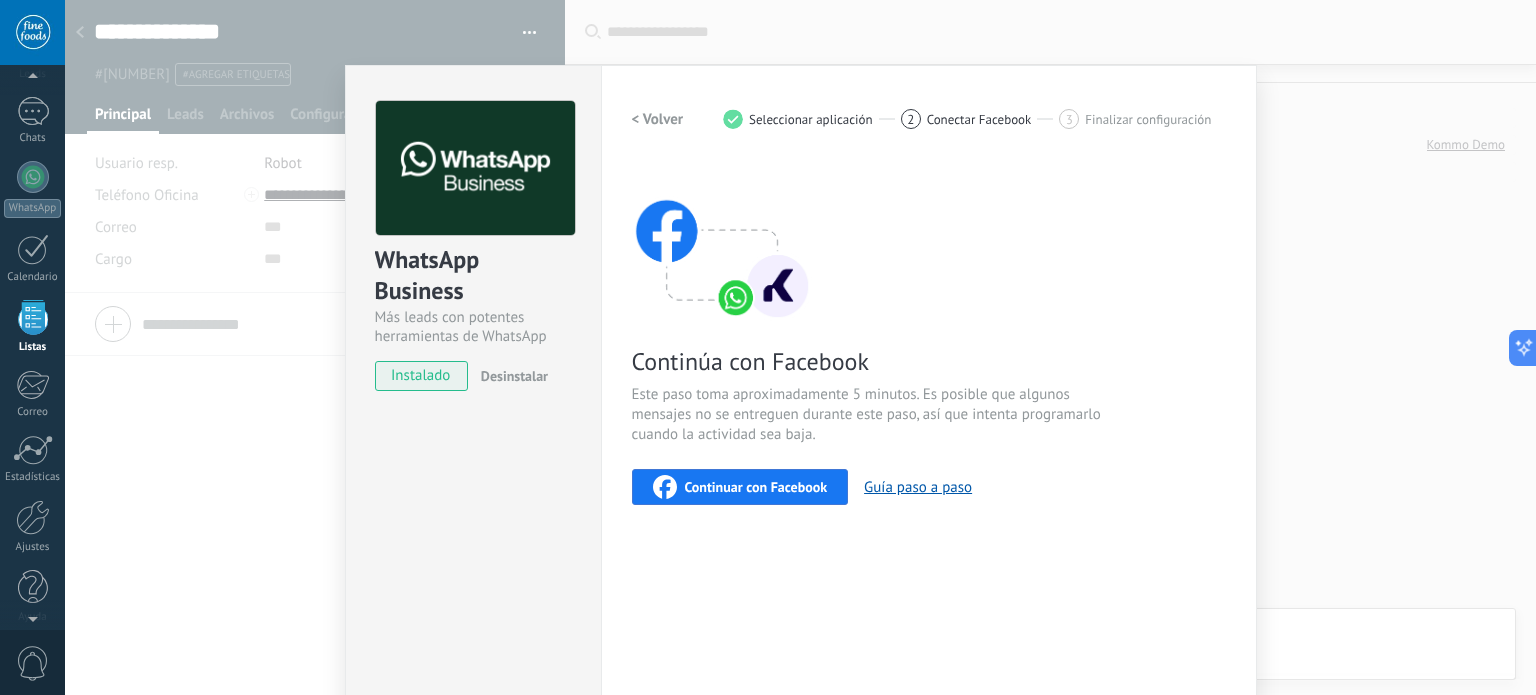 click on "Continuar con Facebook" at bounding box center (756, 487) 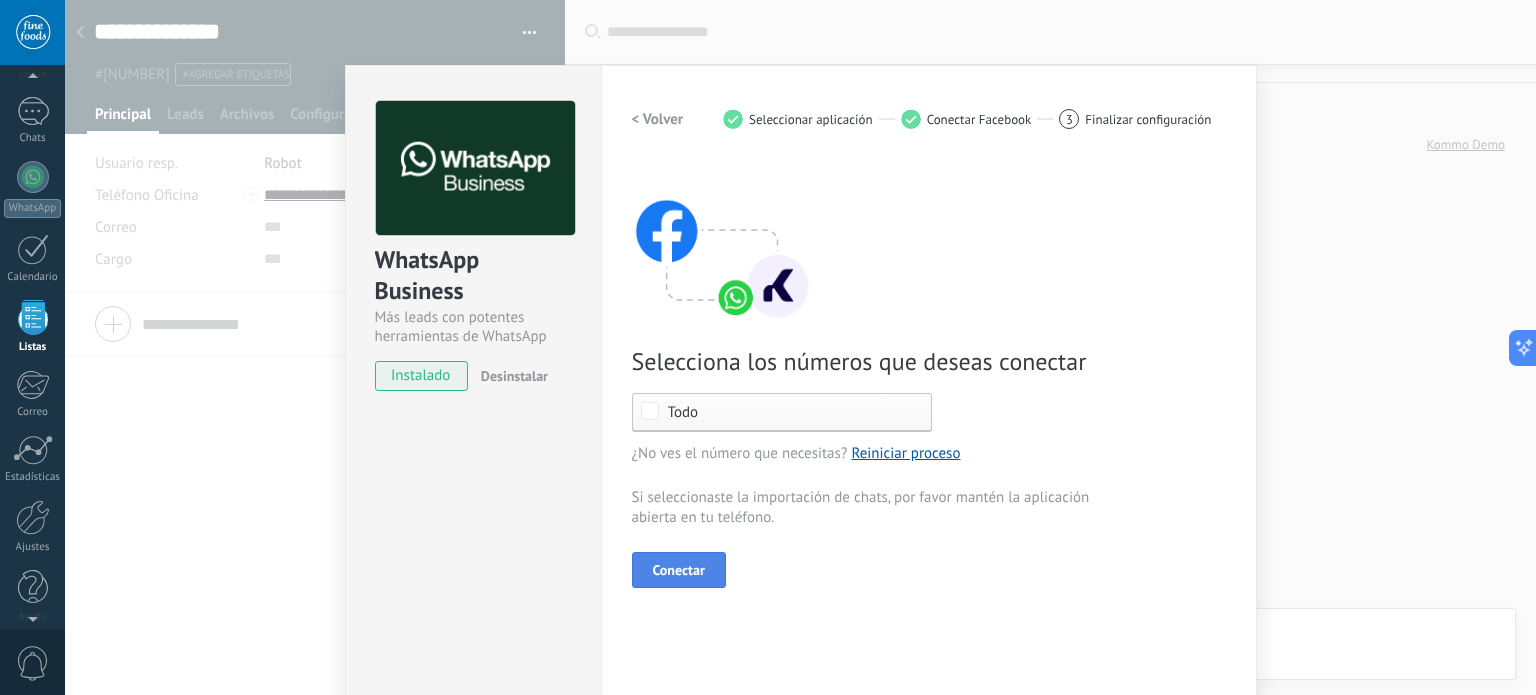 click on "Conectar" at bounding box center (679, 570) 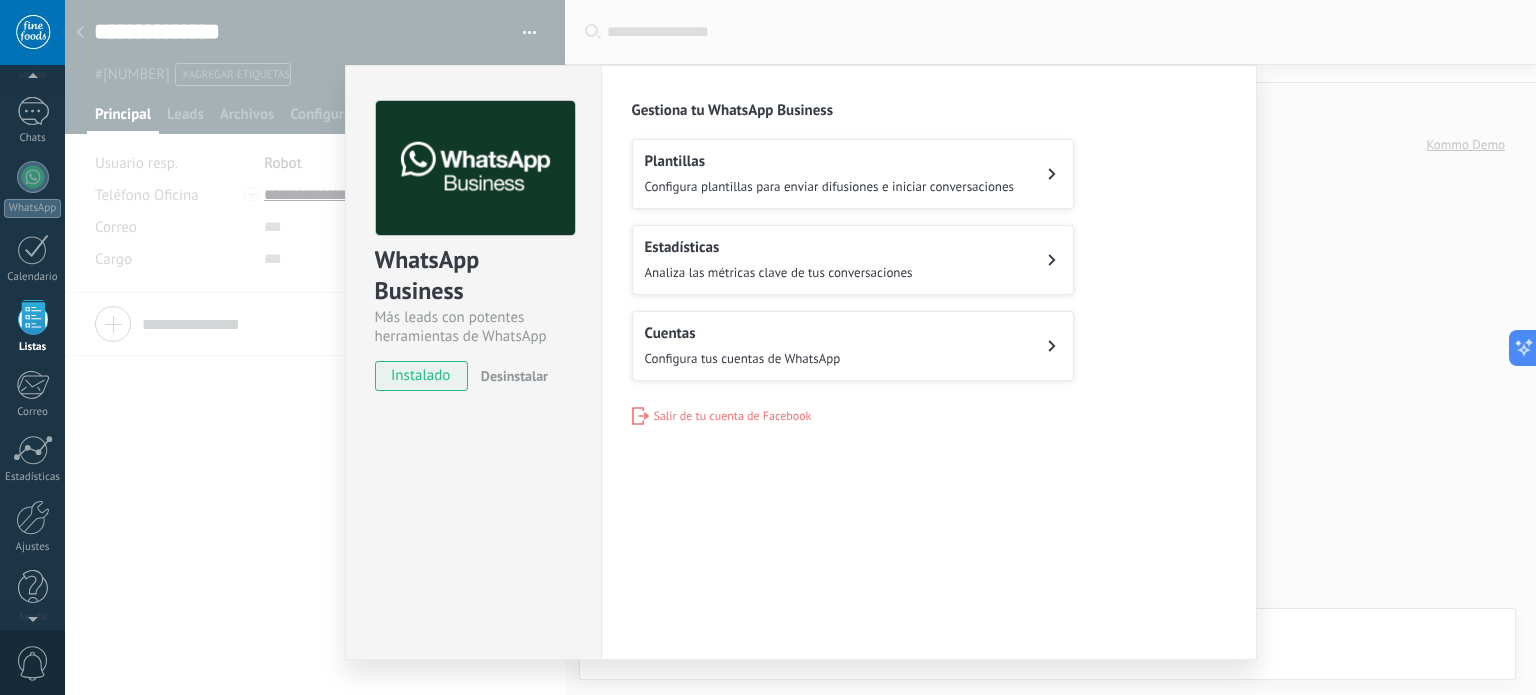 click on "Configura plantillas para enviar difusiones e iniciar conversaciones" at bounding box center (830, 186) 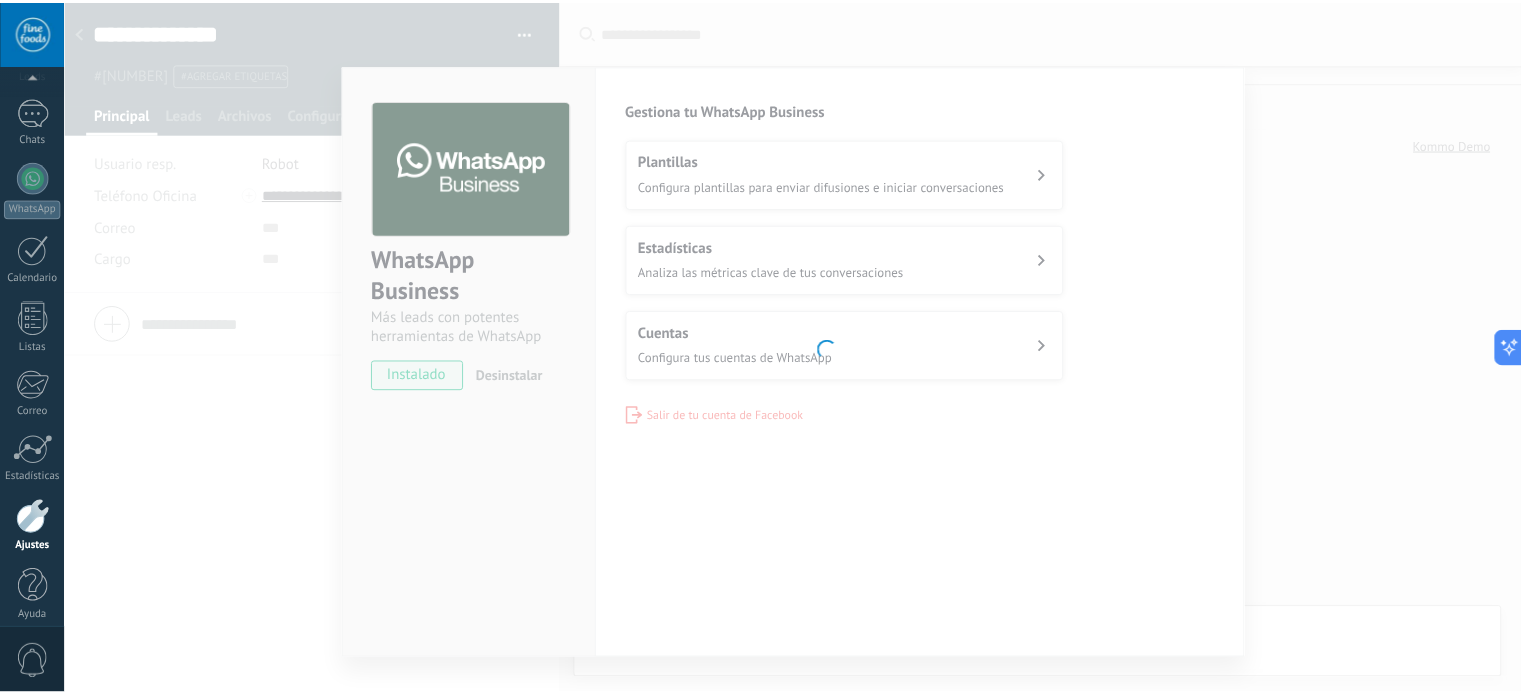 scroll, scrollTop: 136, scrollLeft: 0, axis: vertical 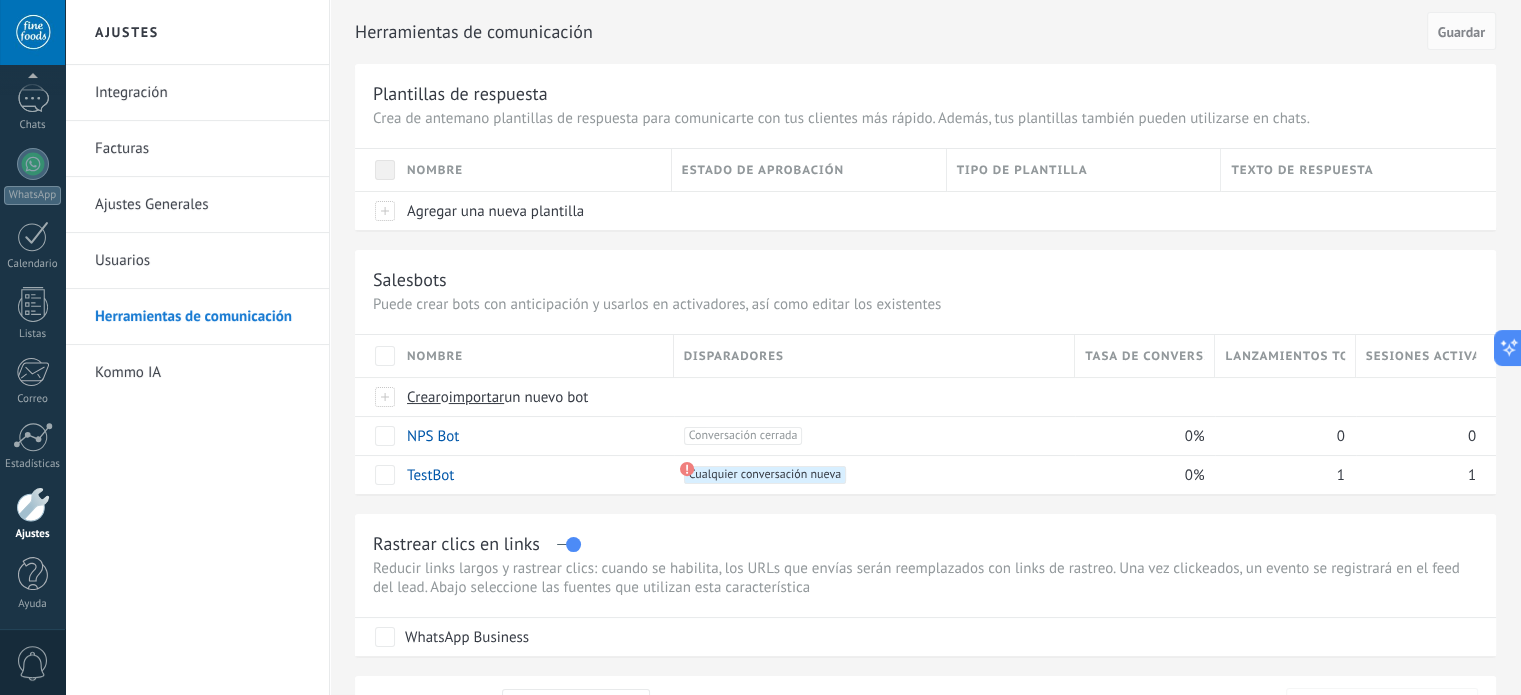 click on "Usuarios" at bounding box center [202, 261] 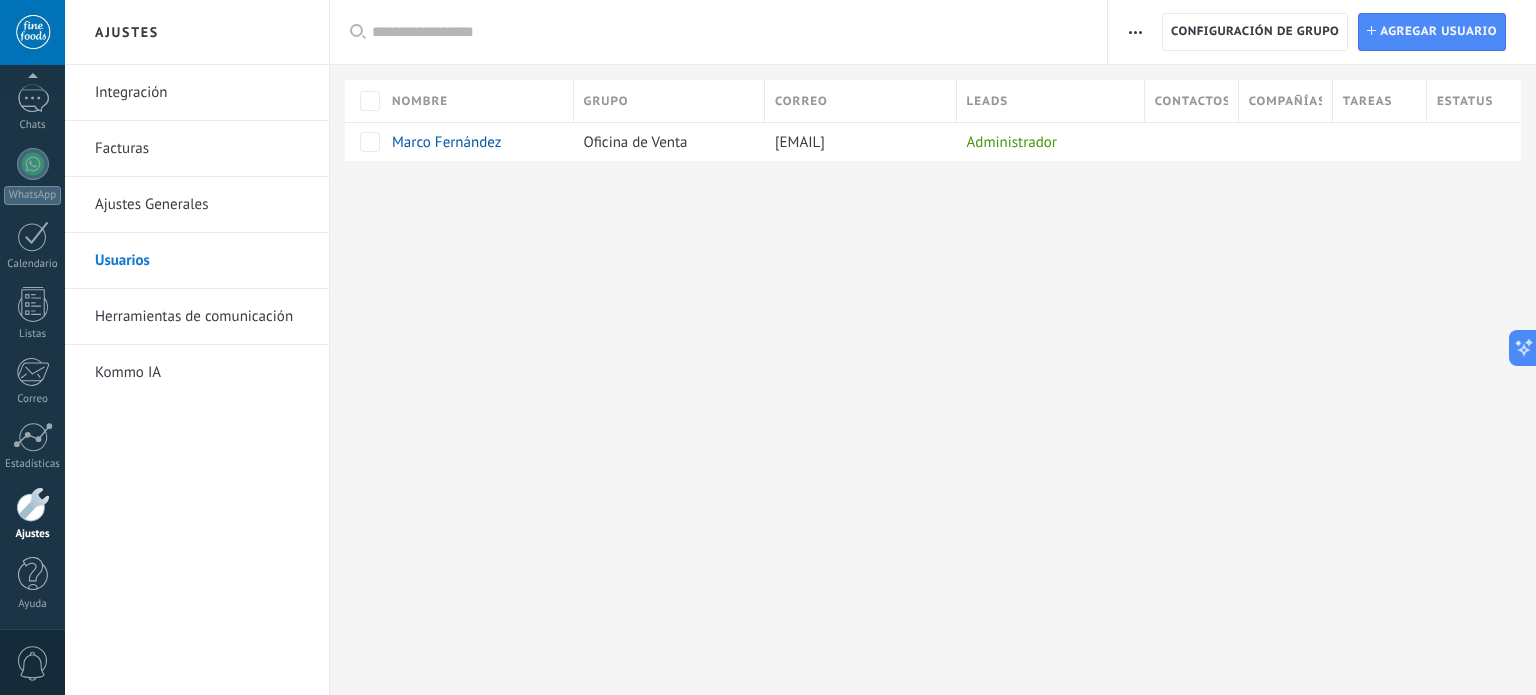 click on "Integración" at bounding box center (202, 93) 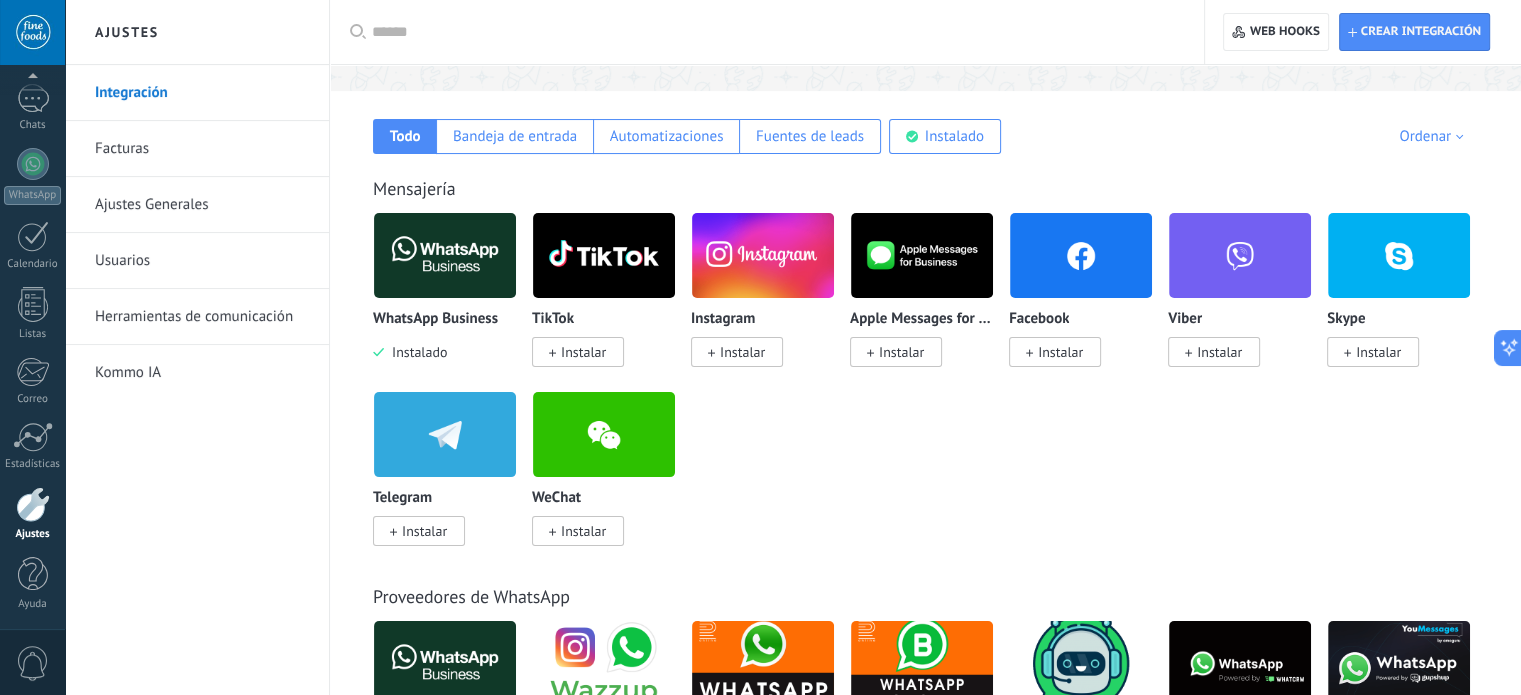scroll, scrollTop: 0, scrollLeft: 0, axis: both 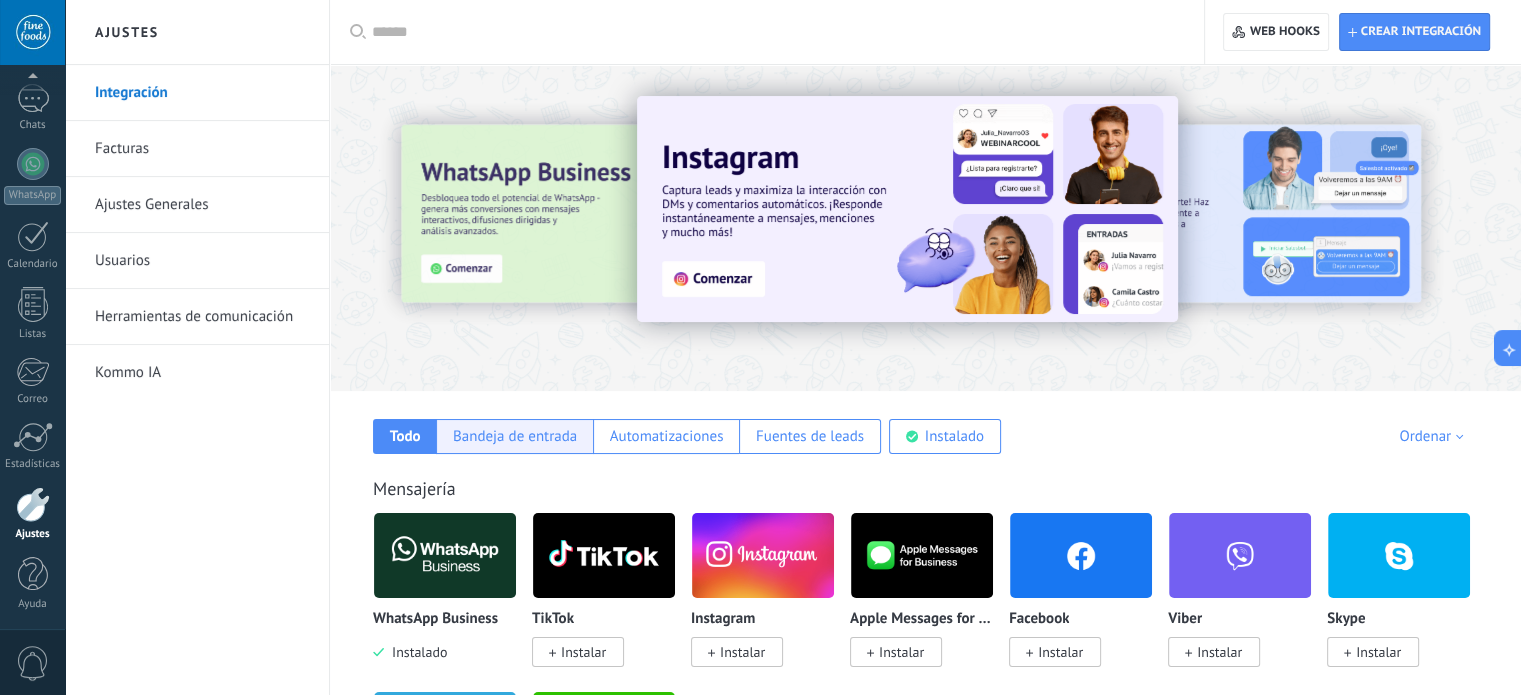 click on "Bandeja de entrada" at bounding box center (405, 436) 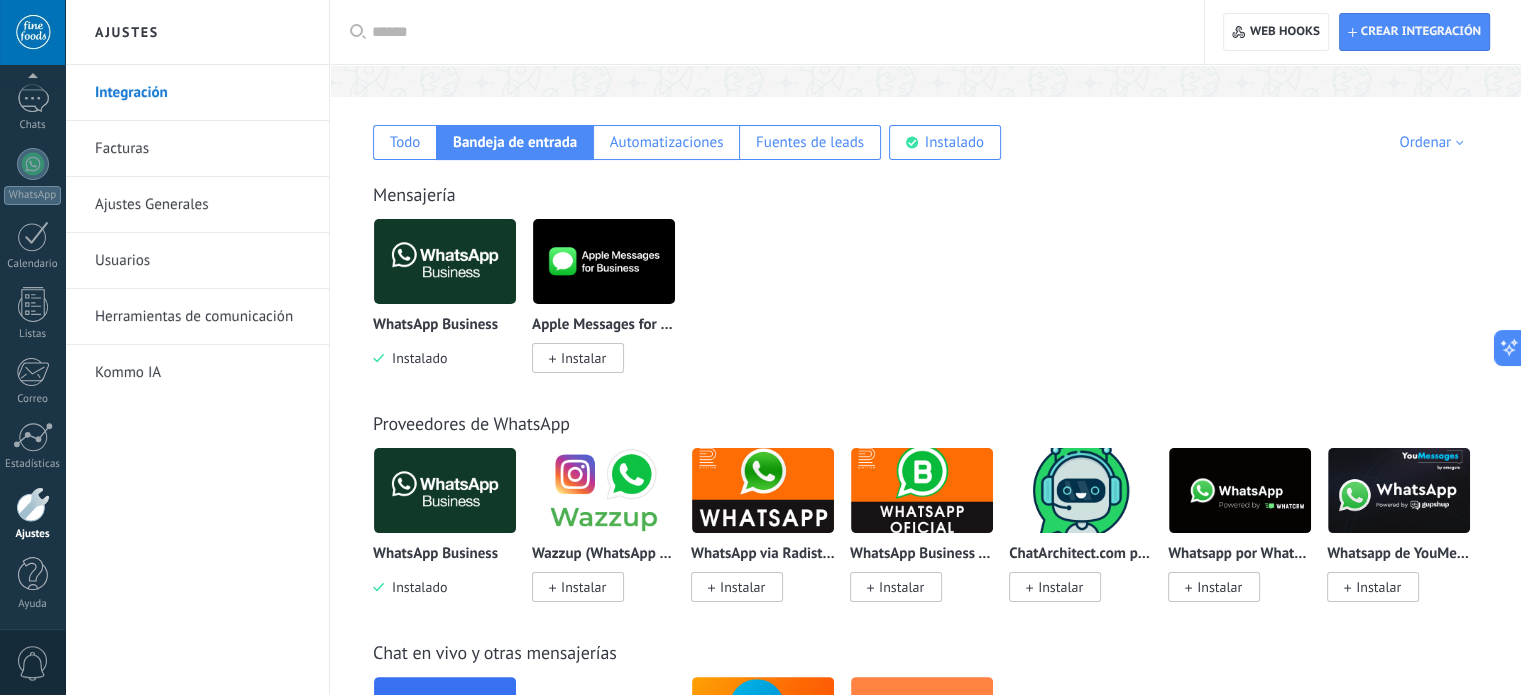 scroll, scrollTop: 300, scrollLeft: 0, axis: vertical 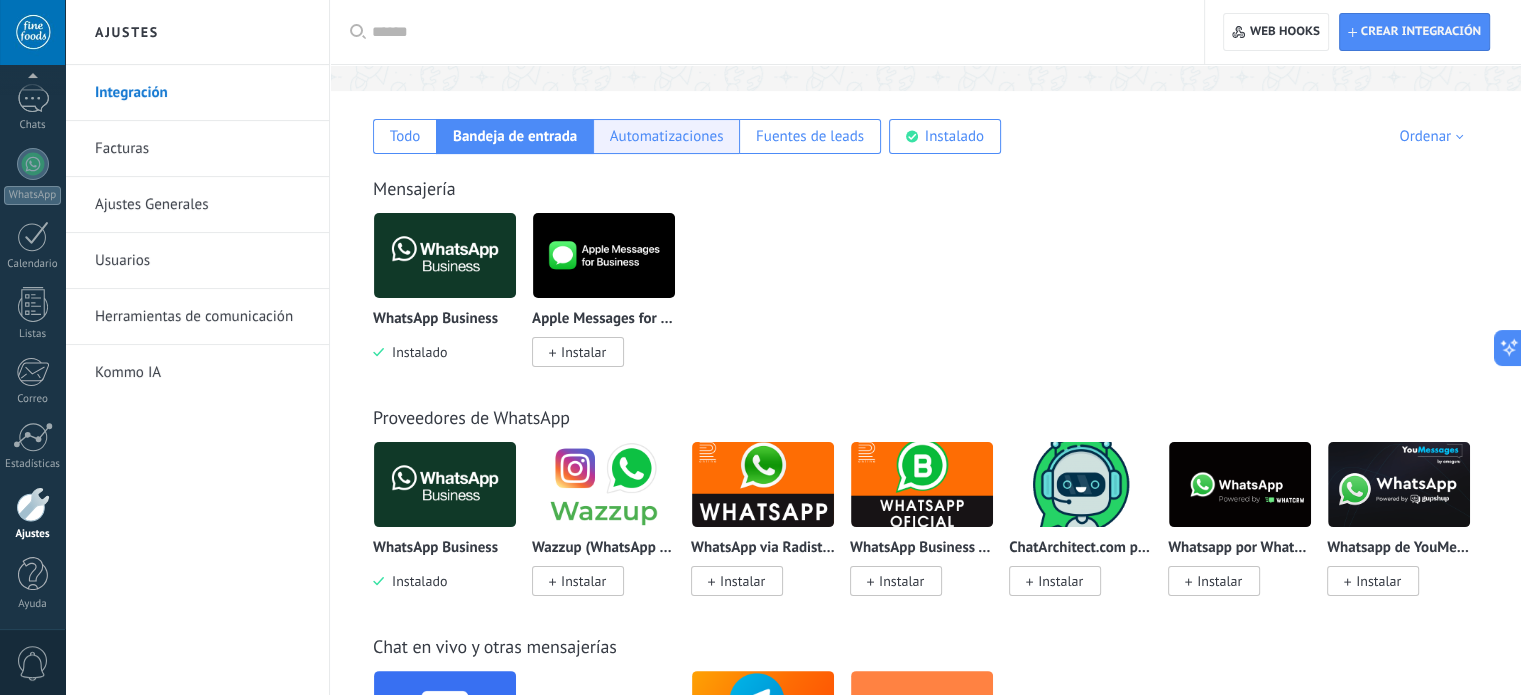 click on "Automatizaciones" at bounding box center (405, 136) 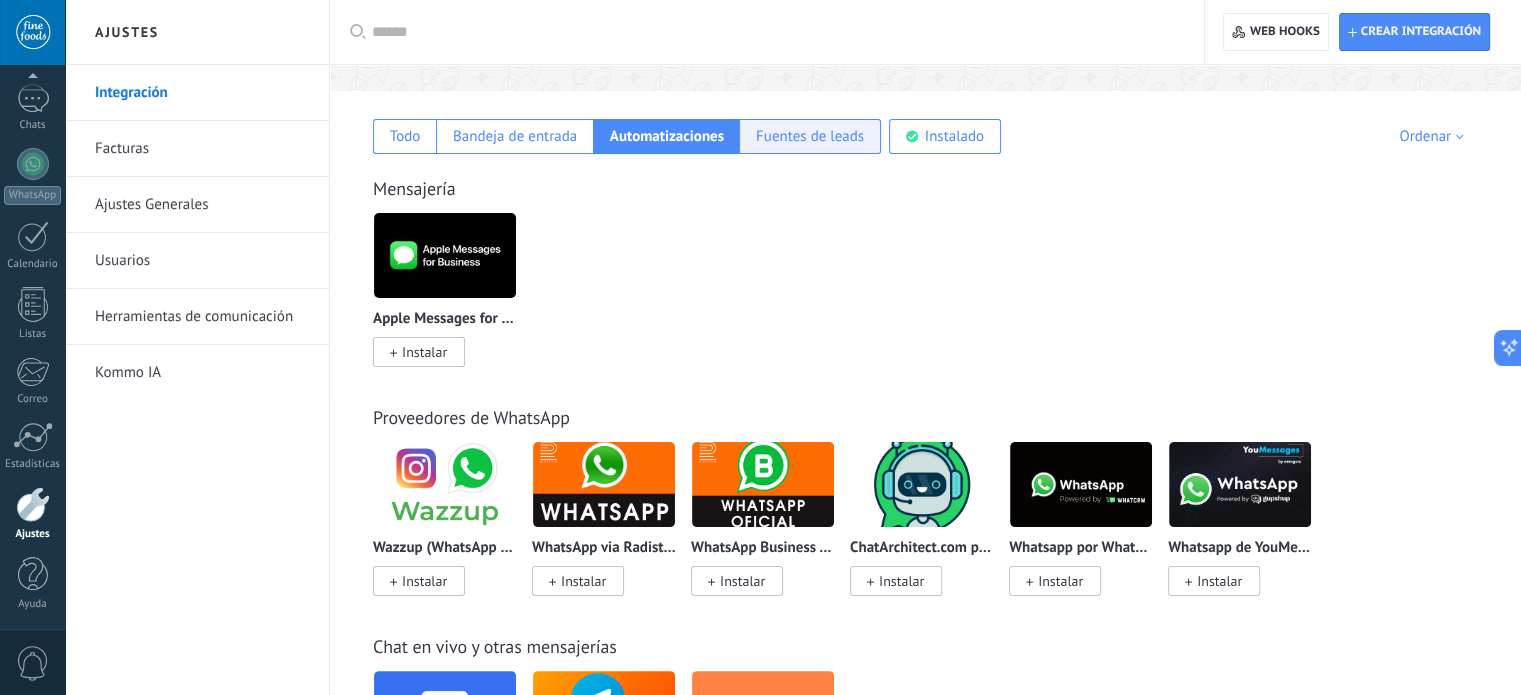 click on "Fuentes de leads" at bounding box center [810, 136] 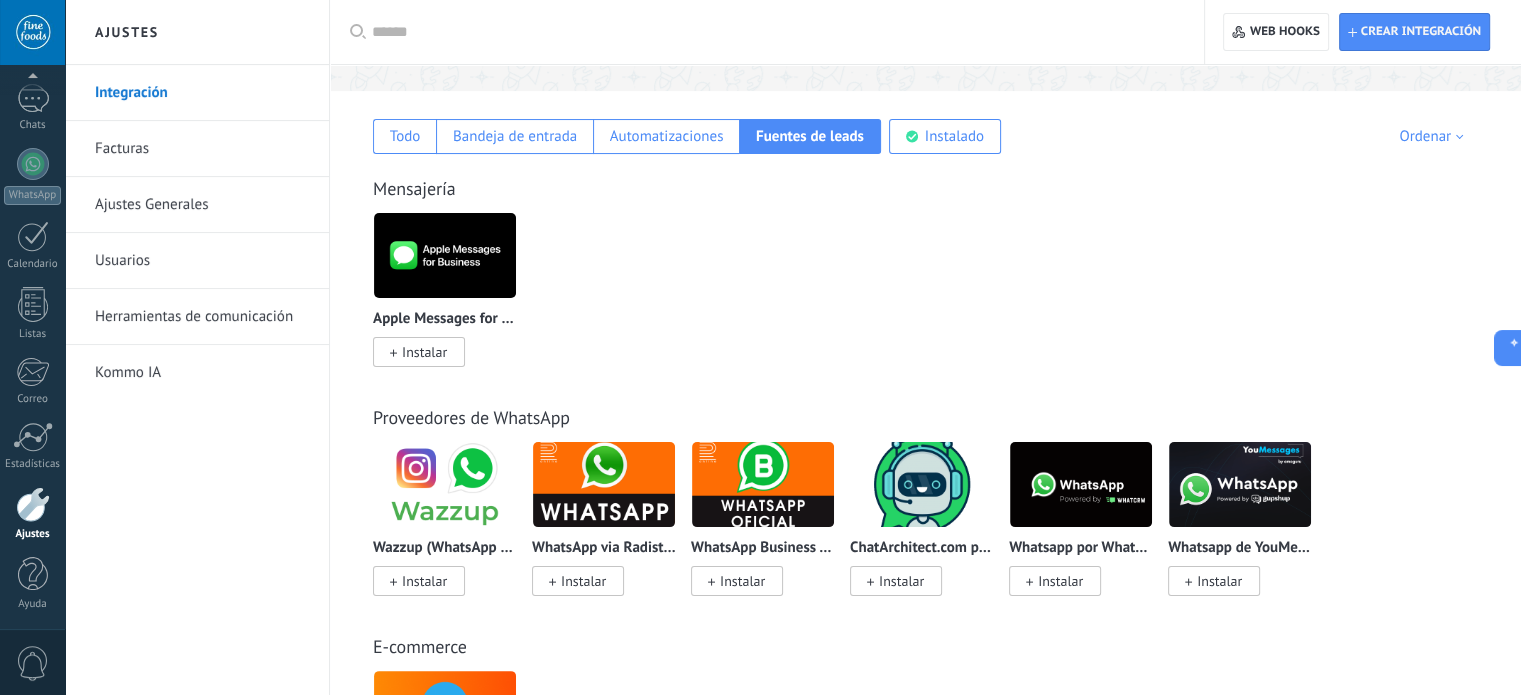 click on "Herramientas de comunicación" at bounding box center [202, 317] 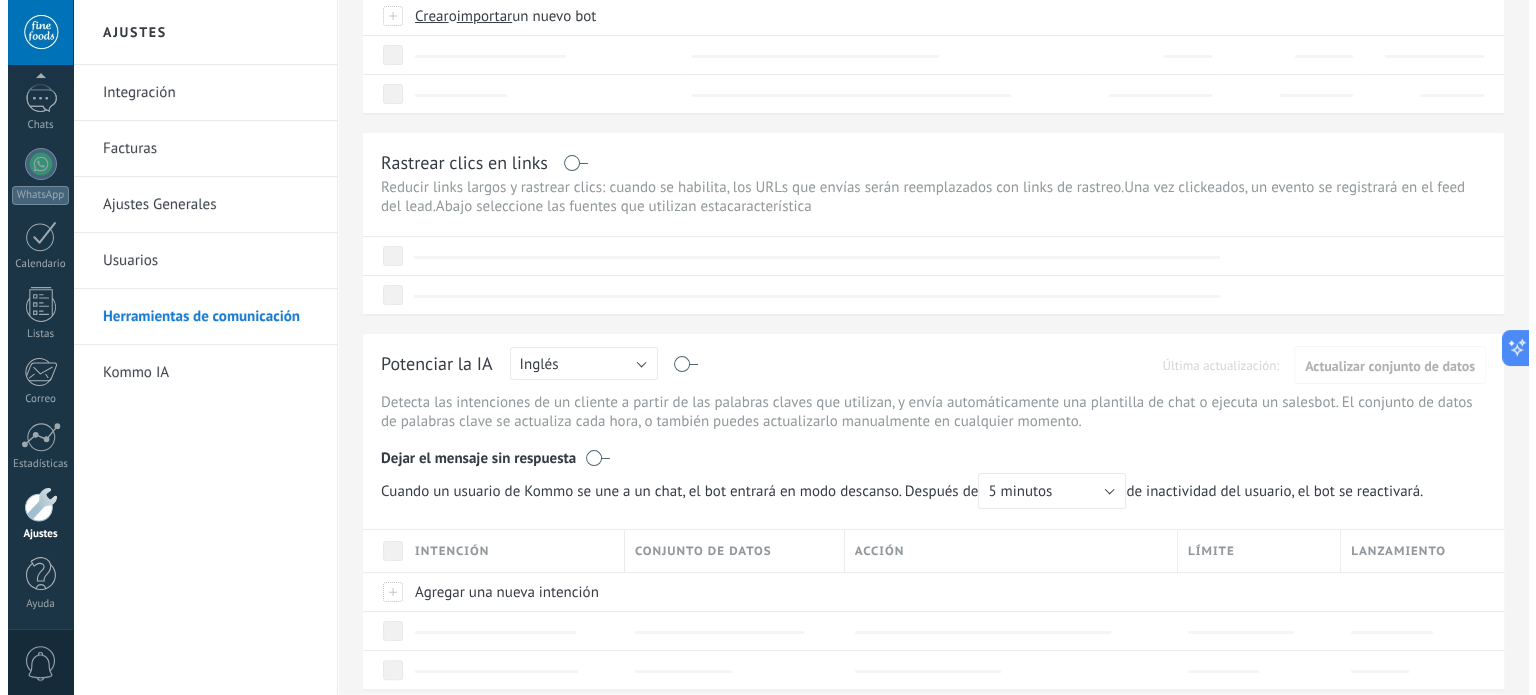 scroll, scrollTop: 0, scrollLeft: 0, axis: both 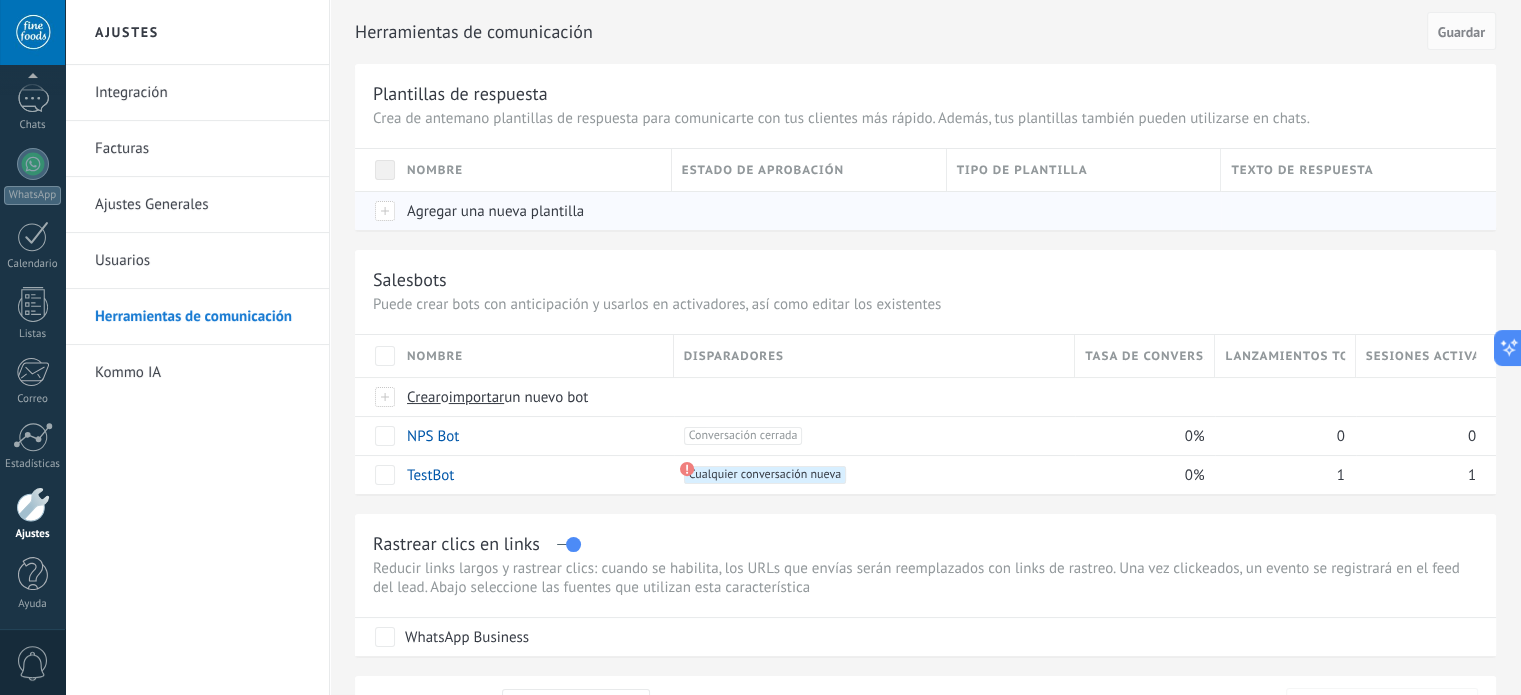 click on "Agregar una nueva plantilla" at bounding box center (495, 211) 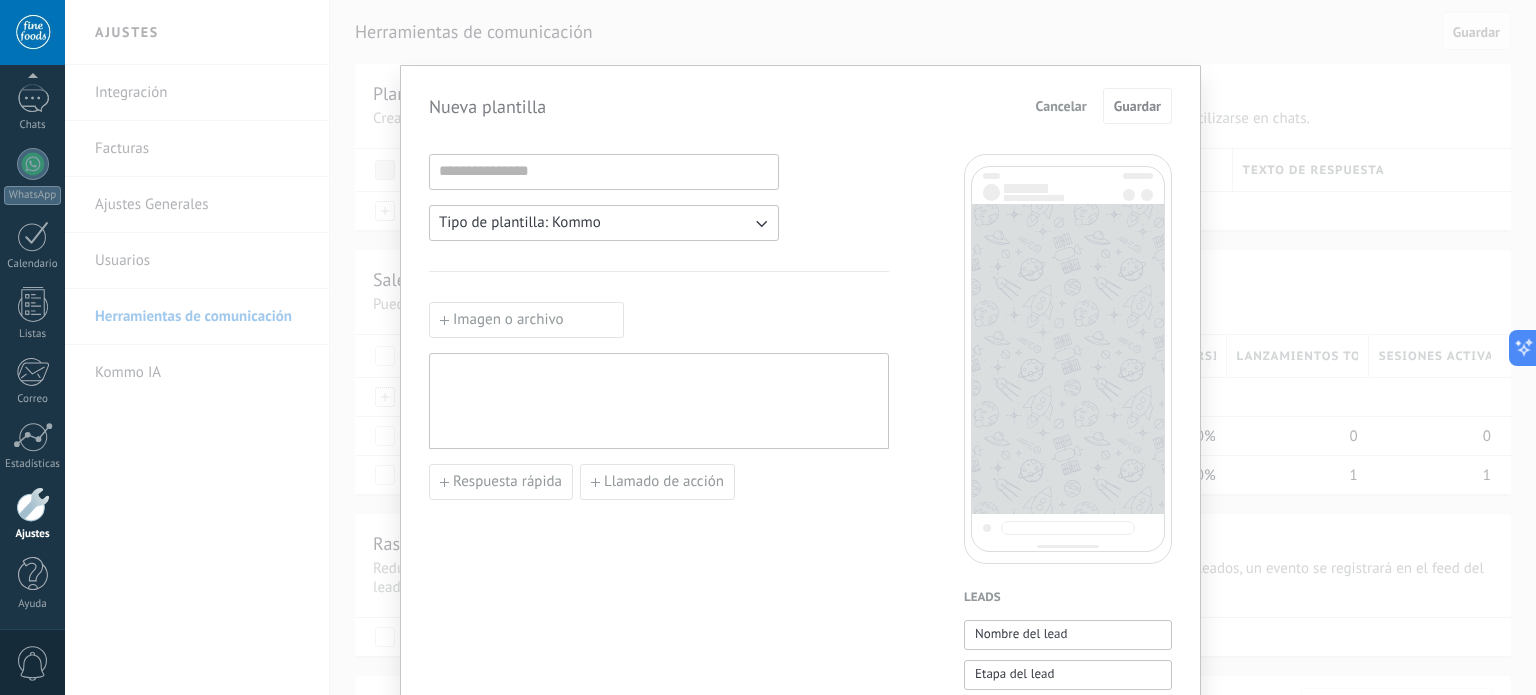 click on "Tipo de plantilla: Kommo" at bounding box center (604, 223) 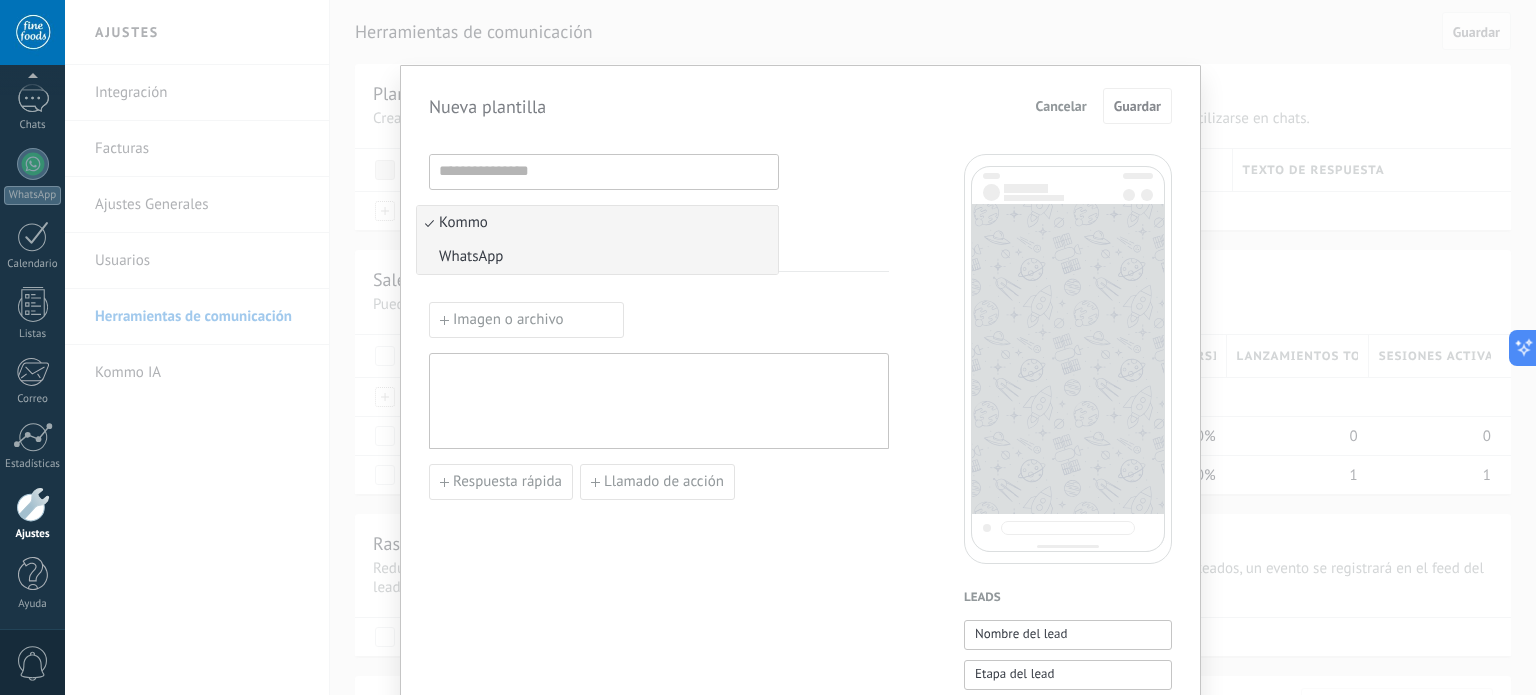 click on "WhatsApp" at bounding box center (597, 257) 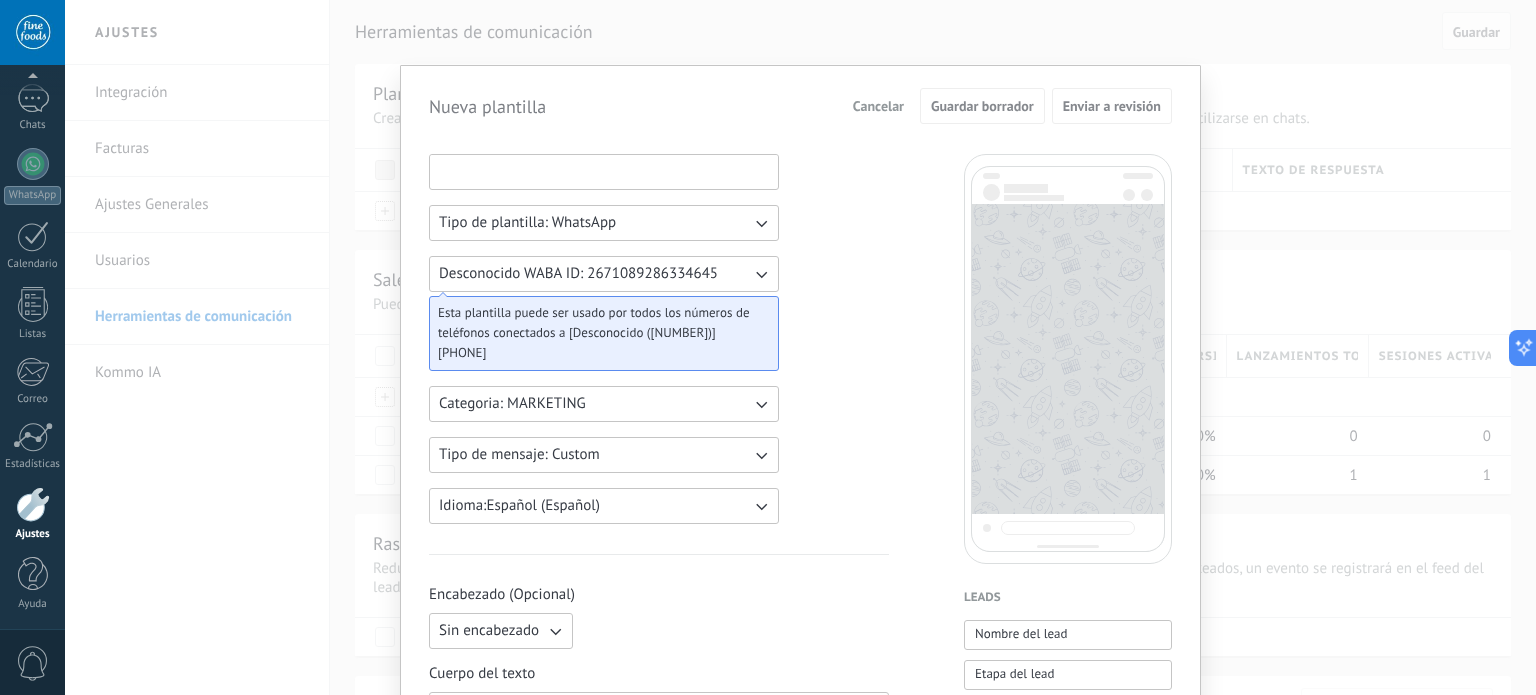 click at bounding box center [604, 171] 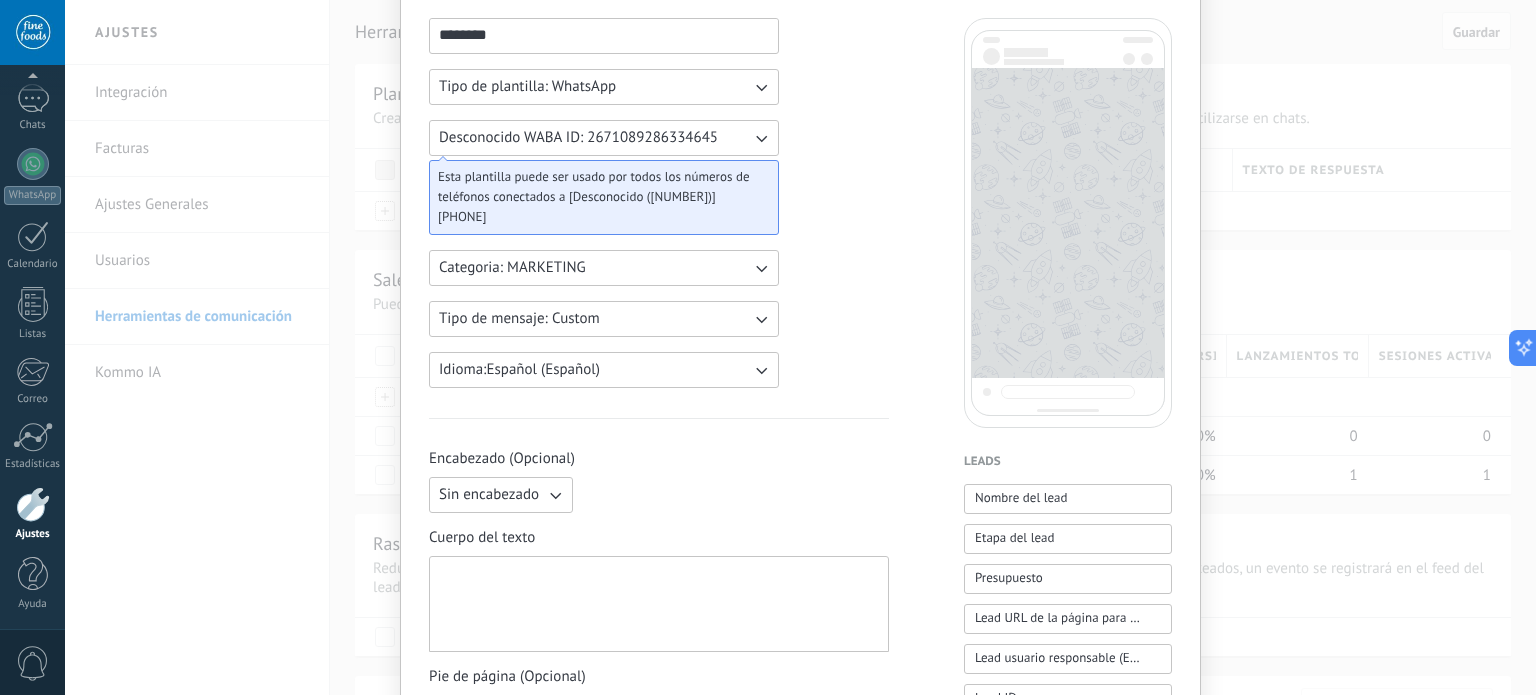 scroll, scrollTop: 200, scrollLeft: 0, axis: vertical 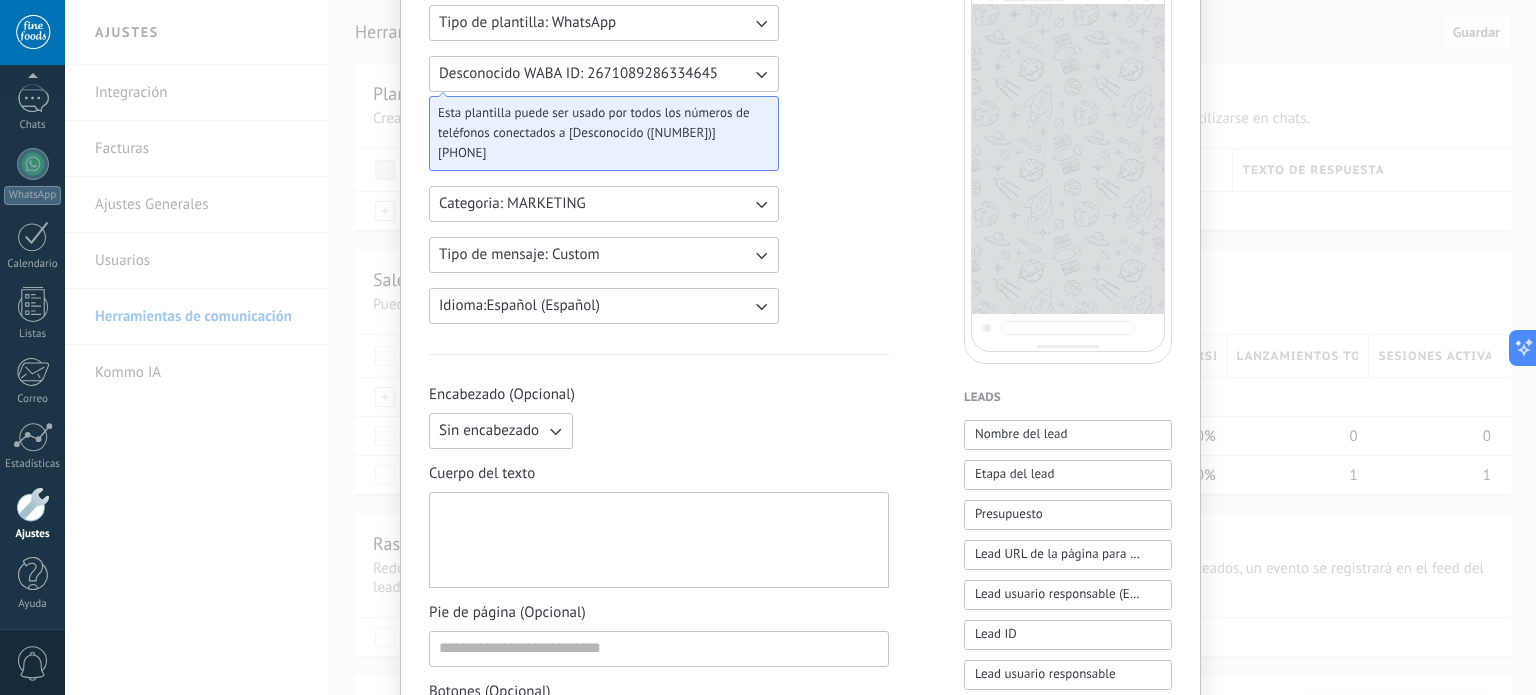 type on "********" 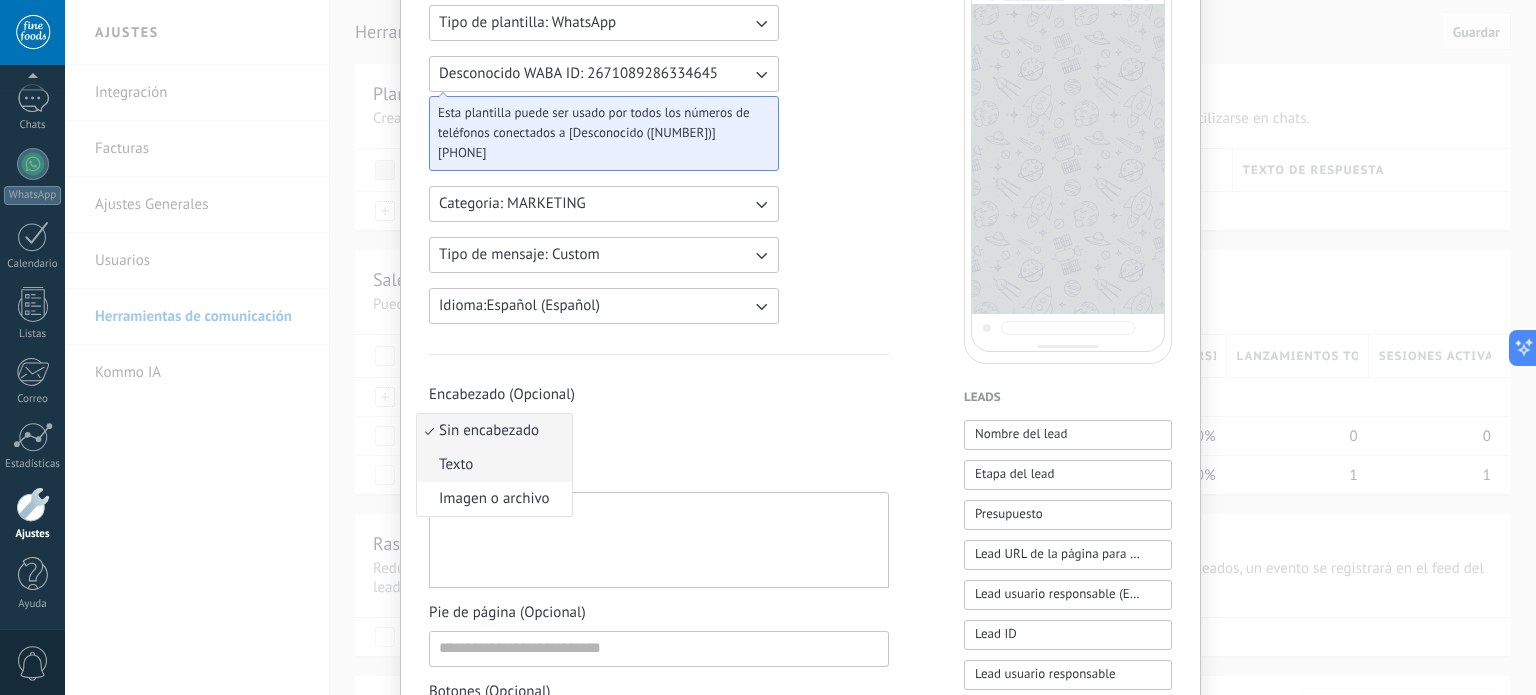 click on "Texto" at bounding box center [494, 465] 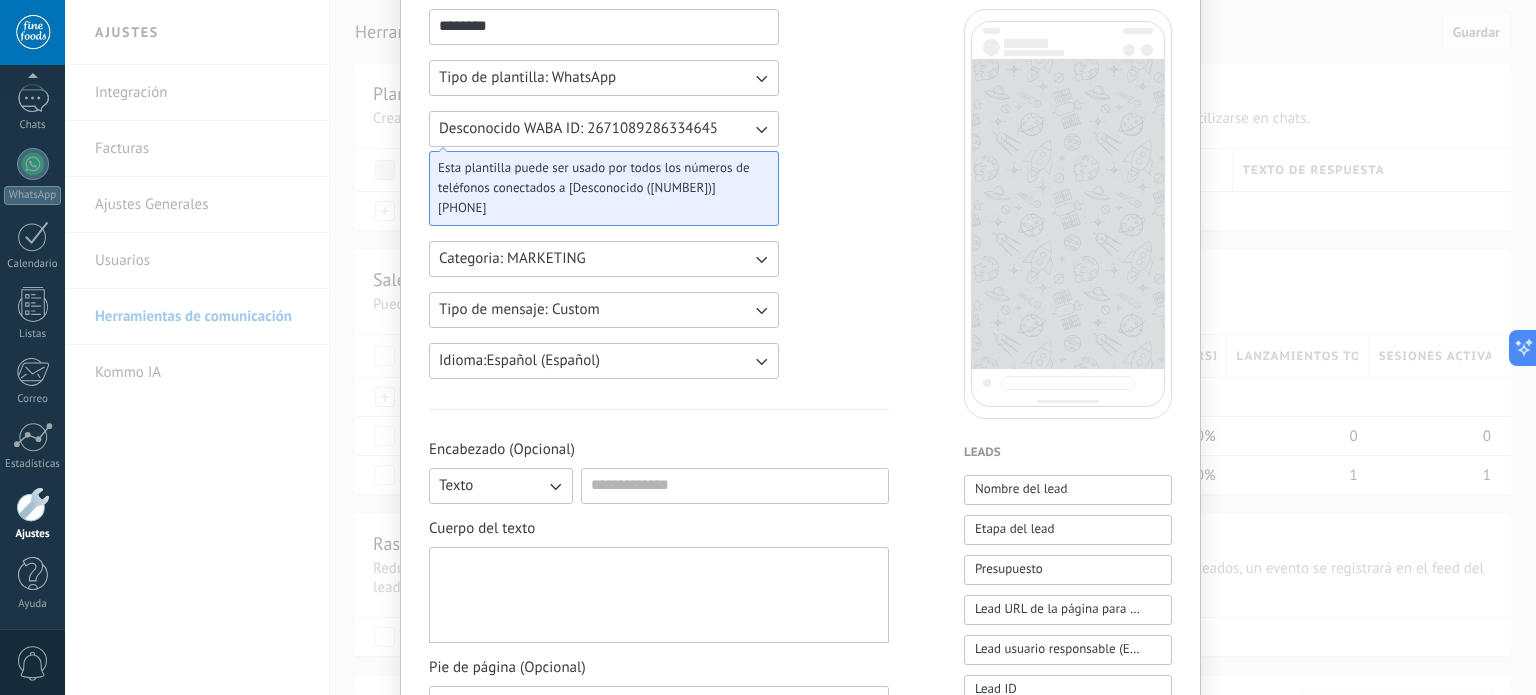 scroll, scrollTop: 0, scrollLeft: 0, axis: both 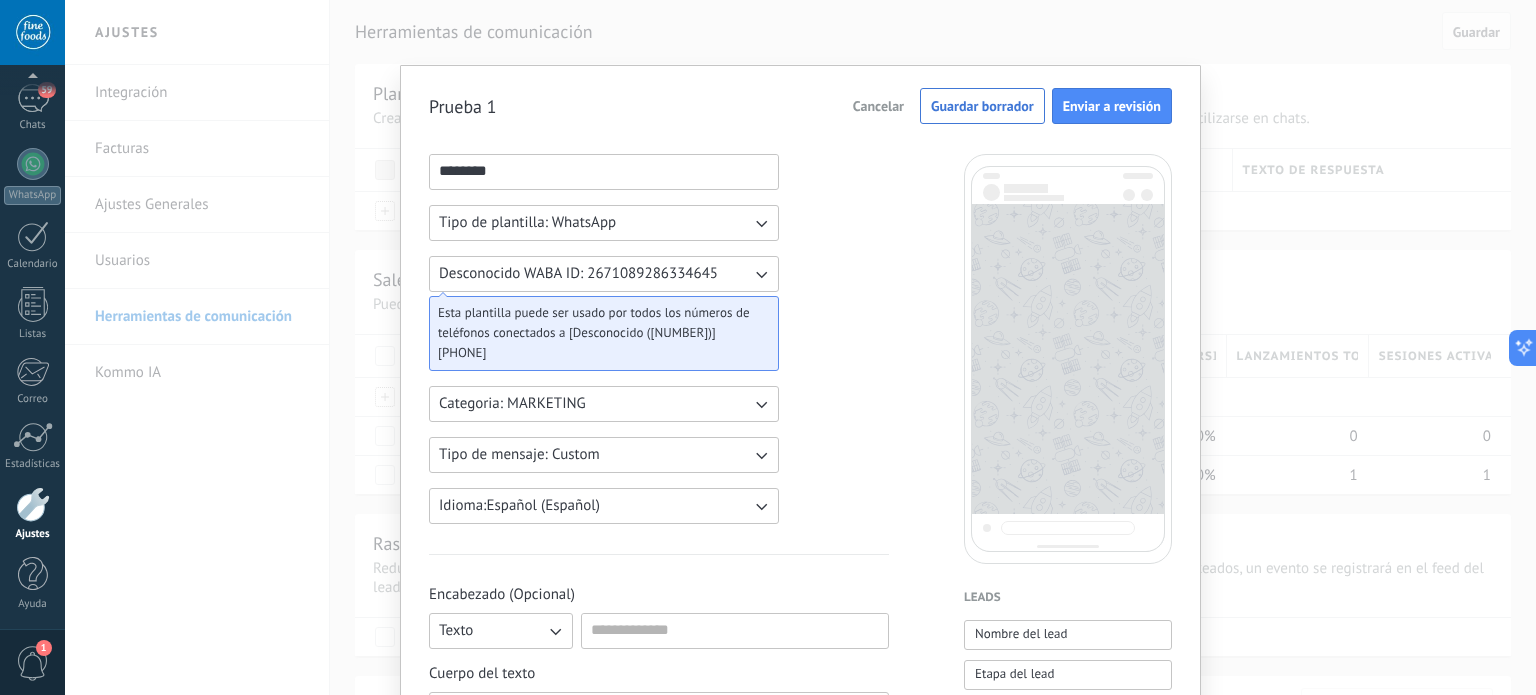 click on "‎Desconocido WABA ID: 2671089286334645" at bounding box center [604, 274] 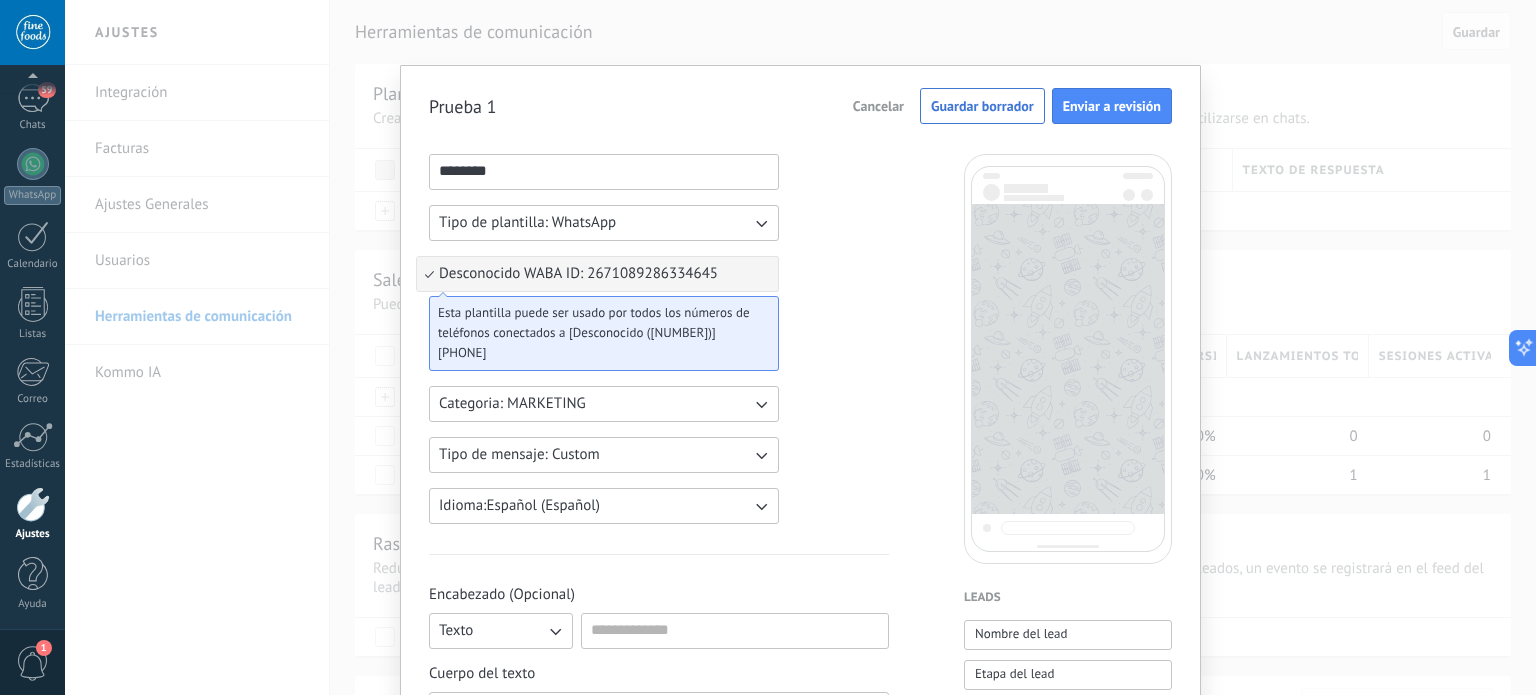 click on "‎Desconocido WABA ID: 2671089286334645" at bounding box center (597, 274) 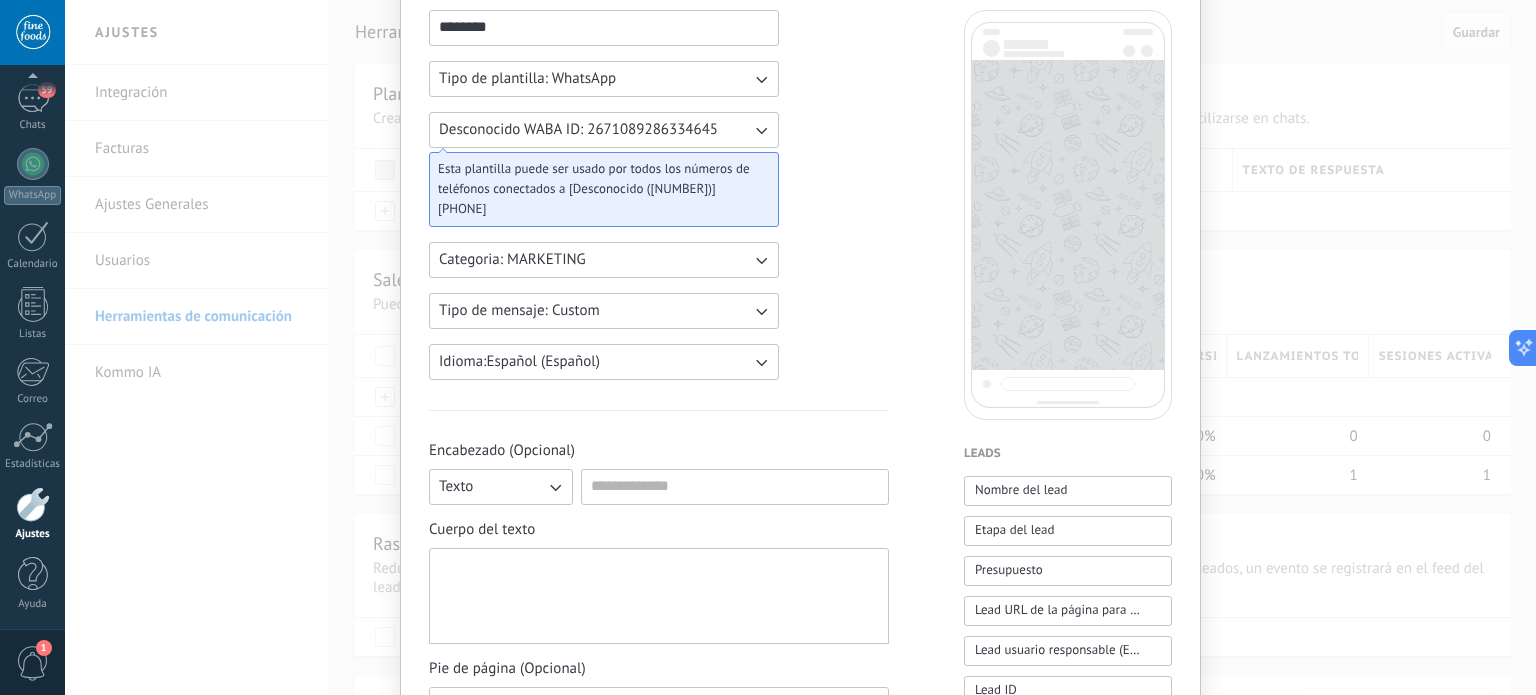 scroll, scrollTop: 200, scrollLeft: 0, axis: vertical 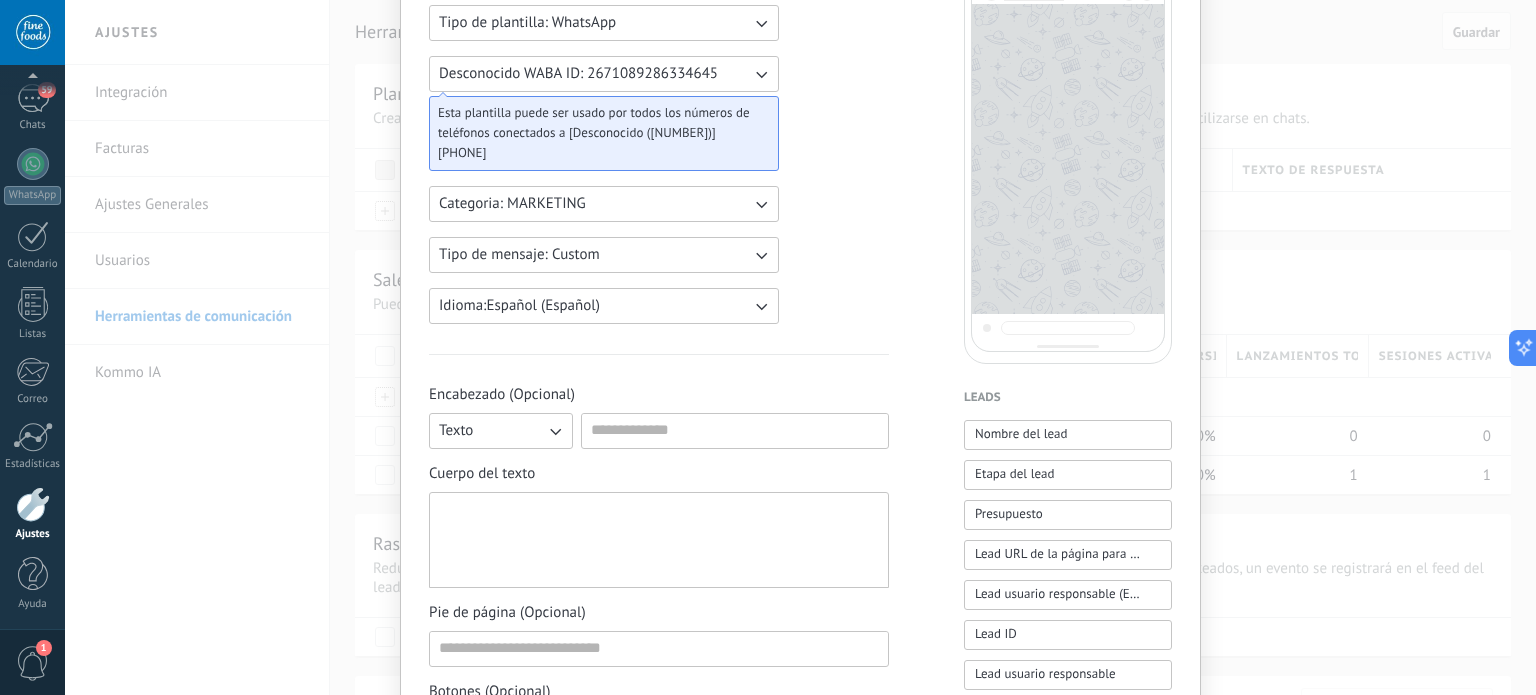 click on "Categoria: MARKETING" at bounding box center [604, 23] 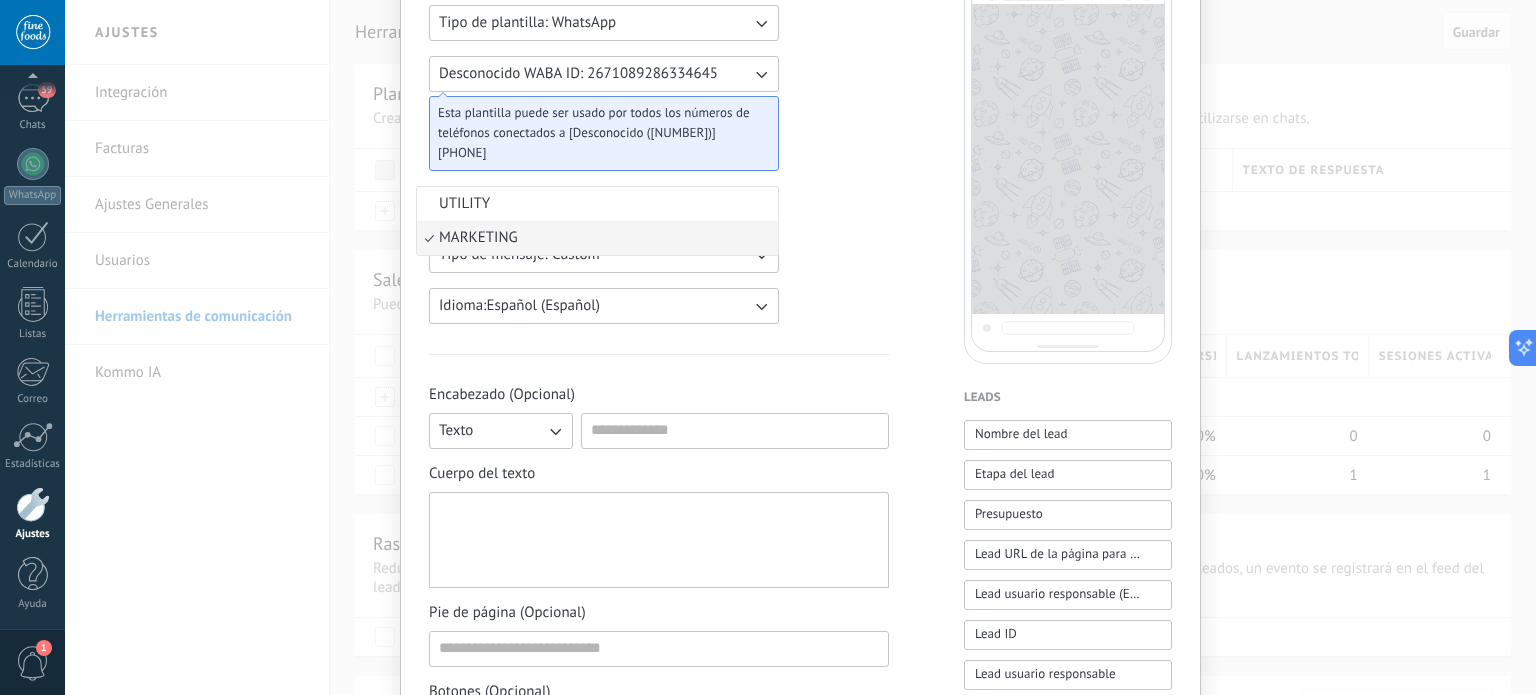 click on "******** Tipo de plantilla: WhatsApp ‎Desconocido WABA ID: 2671089286334645 Esta plantilla puede ser usado por todos los números de teléfonos conectados a [‎Desconocido (2671089286334645)]: +595 974 214377 Categoria: MARKETING UTILITY MARKETING Tipo de mensaje: Custom Idioma:  Español (Español) Encabezado (Opcional) Texto Cuerpo del texto Pie de página (Opcional) Botones (Opcional) Respuesta rápida Llamado de acción" at bounding box center [659, 629] 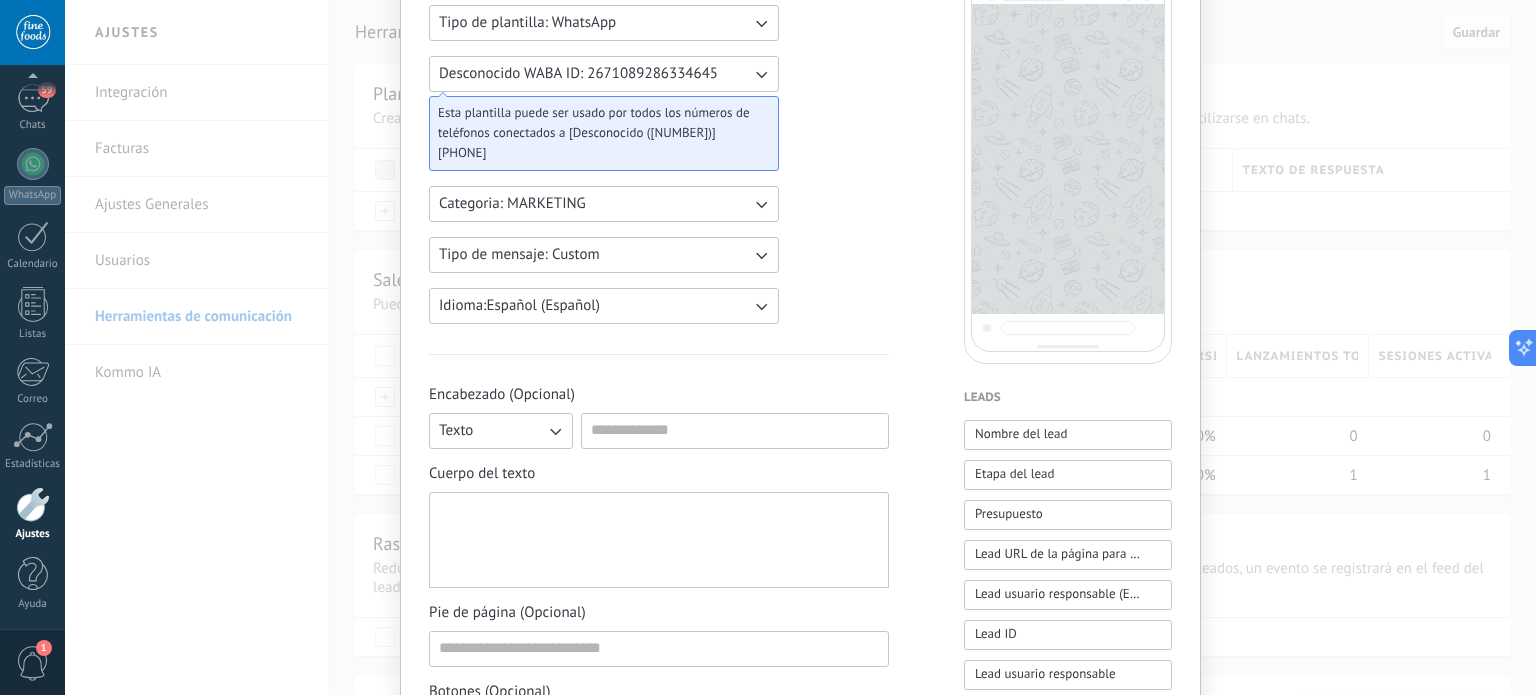 click on "Tipo de mensaje: Custom" at bounding box center (604, 23) 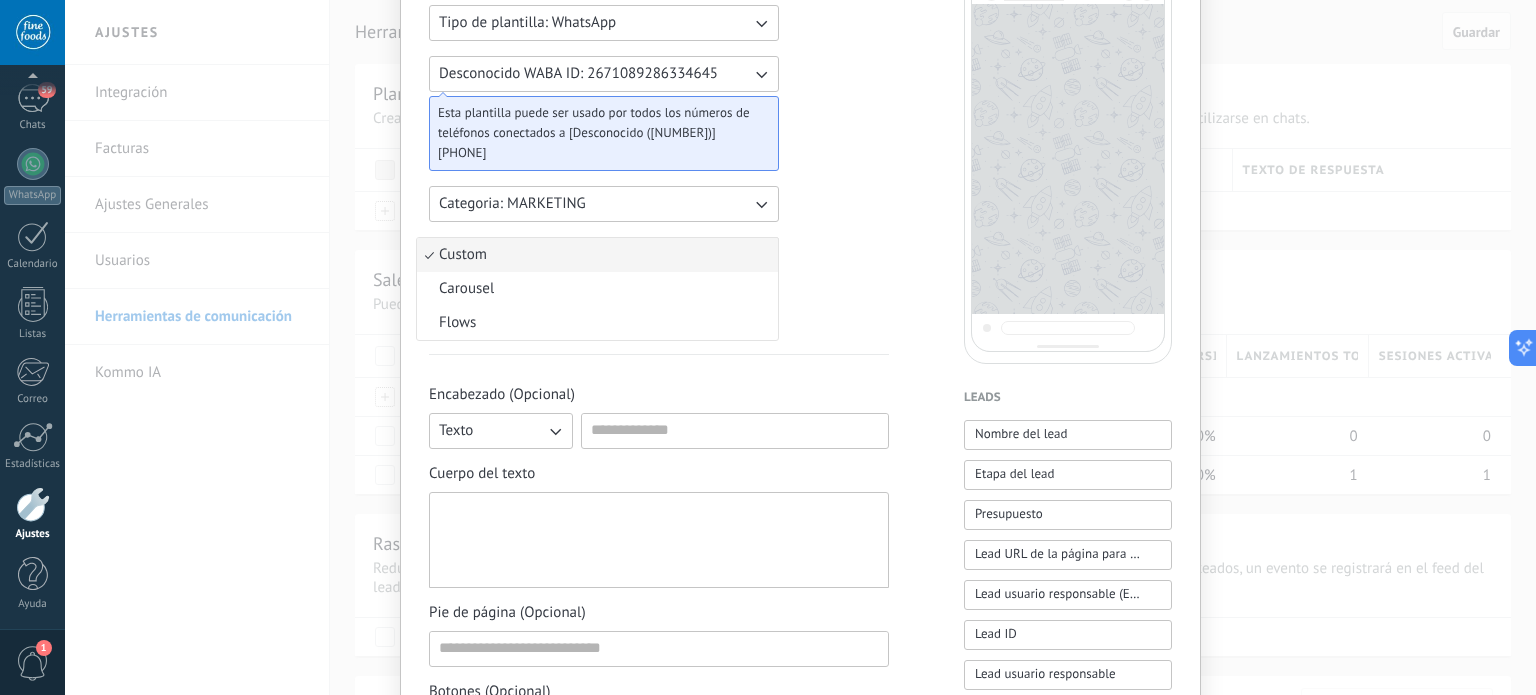 click on "******** Tipo de plantilla: WhatsApp ‎Desconocido WABA ID: 2671089286334645 Esta plantilla puede ser usado por todos los números de teléfonos conectados a [‎Desconocido (2671089286334645)]: +595 974 214377 Categoria: MARKETING Tipo de mensaje: Custom Custom Carousel Flows Idioma:  Español (Español) Encabezado (Opcional) Texto Cuerpo del texto Pie de página (Opcional) Botones (Opcional) Respuesta rápida Llamado de acción" at bounding box center (659, 629) 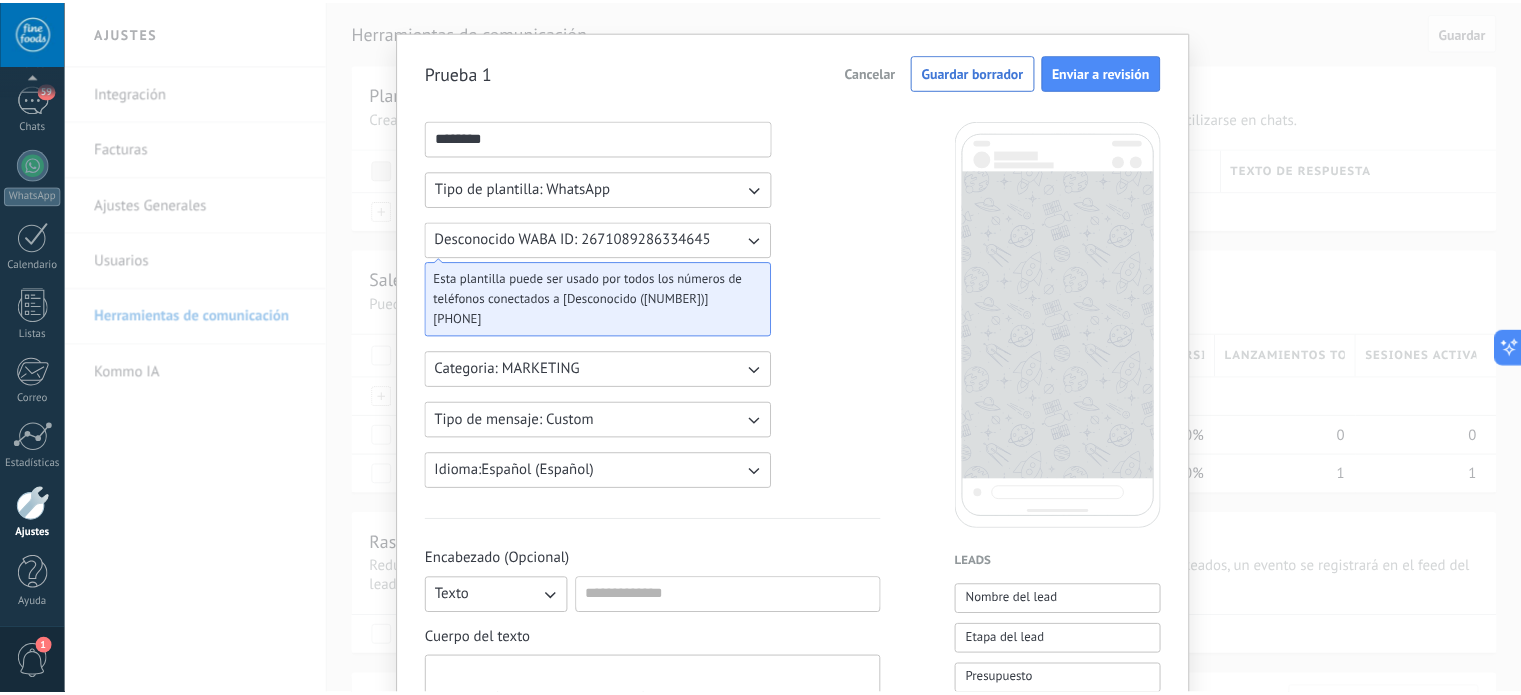 scroll, scrollTop: 0, scrollLeft: 0, axis: both 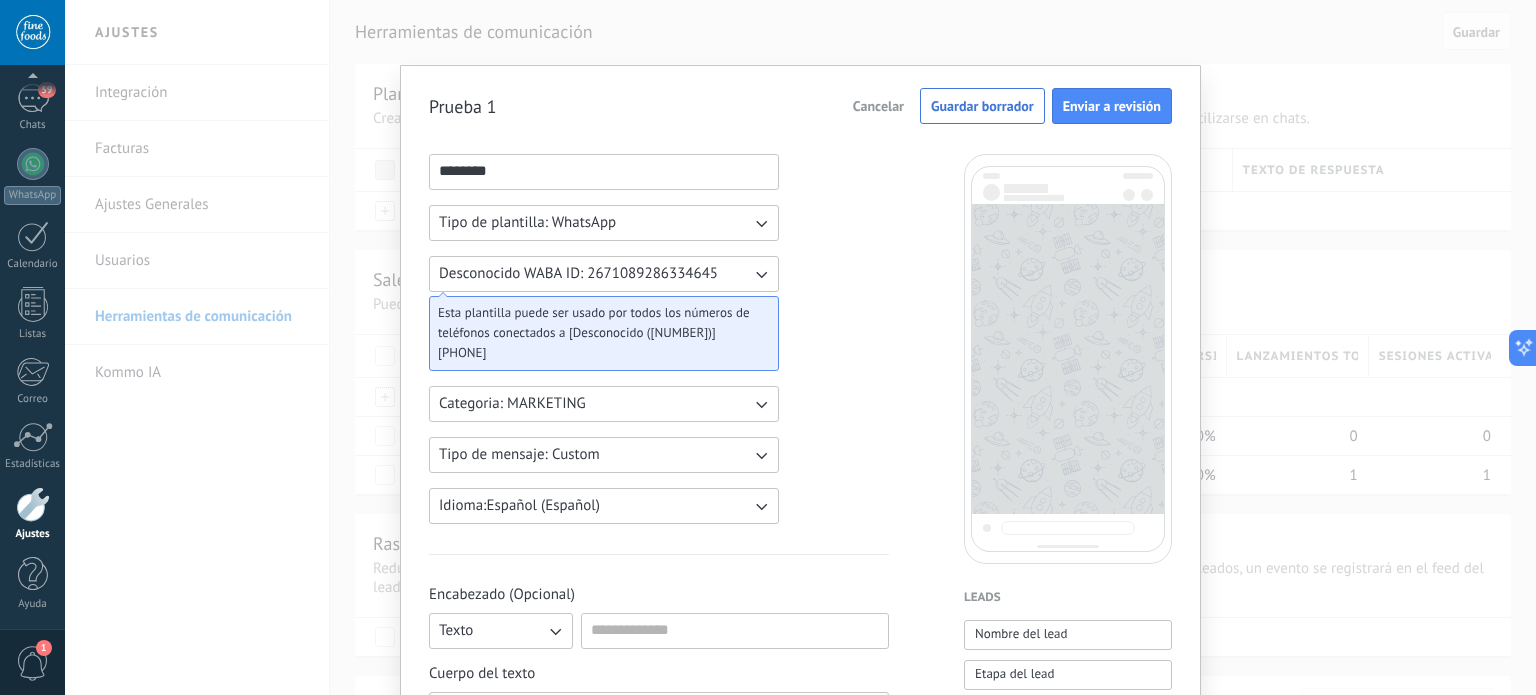 click on "Cancelar" at bounding box center [878, 106] 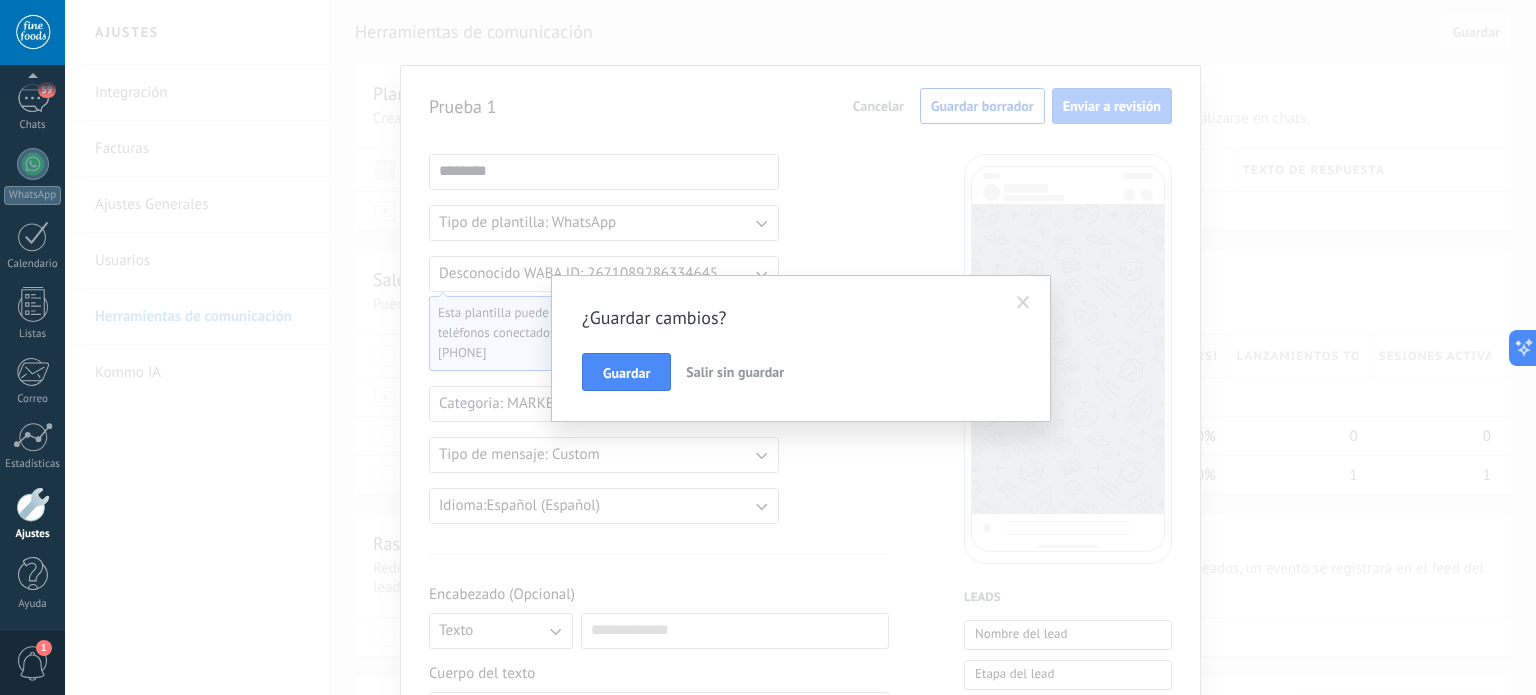 click on "Salir sin guardar" at bounding box center (735, 372) 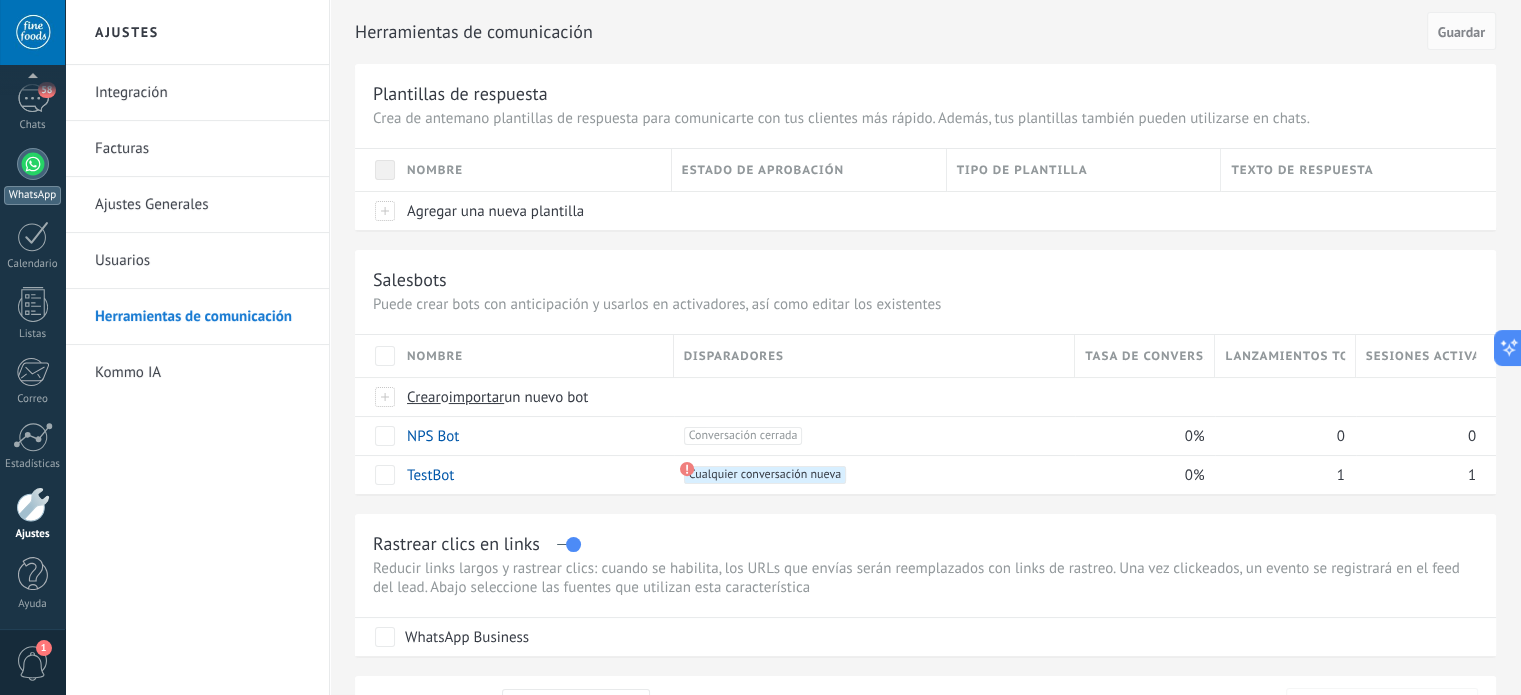 click at bounding box center [33, 164] 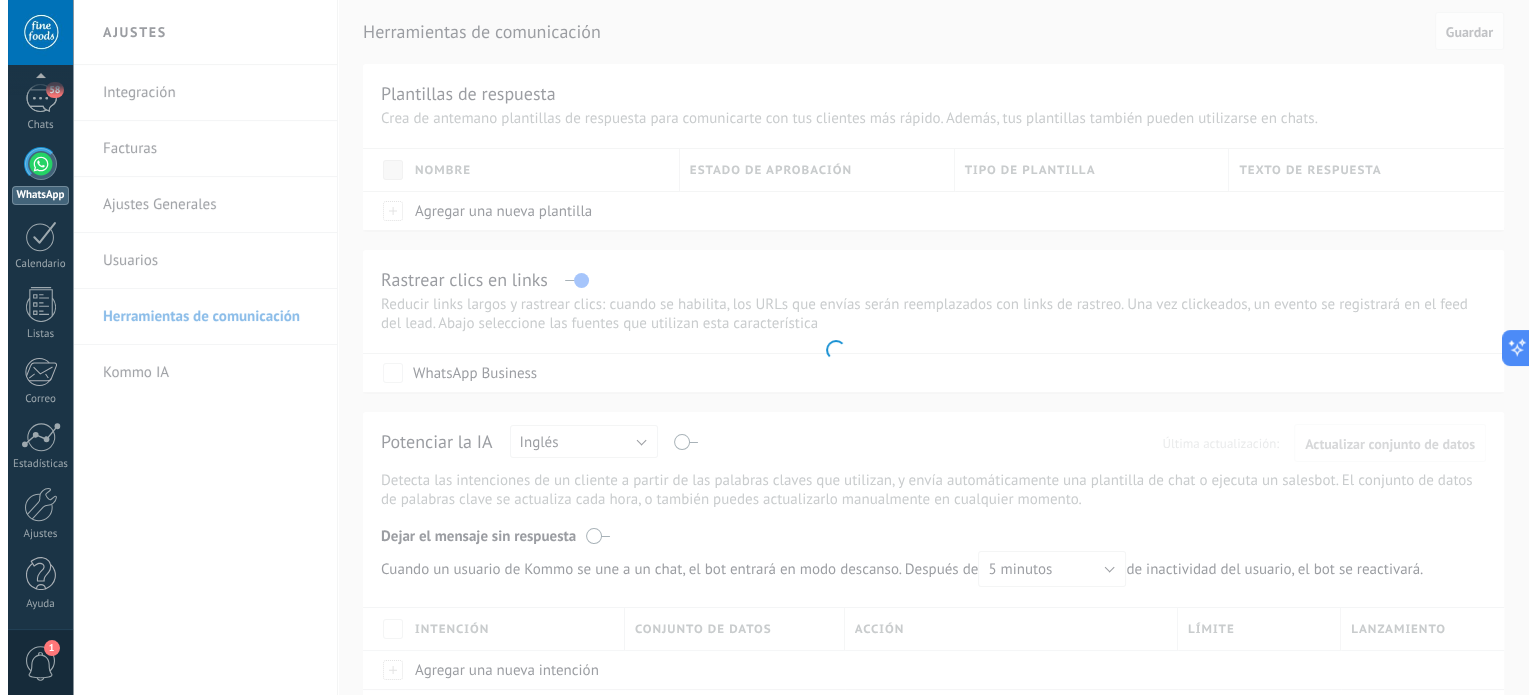 scroll, scrollTop: 0, scrollLeft: 0, axis: both 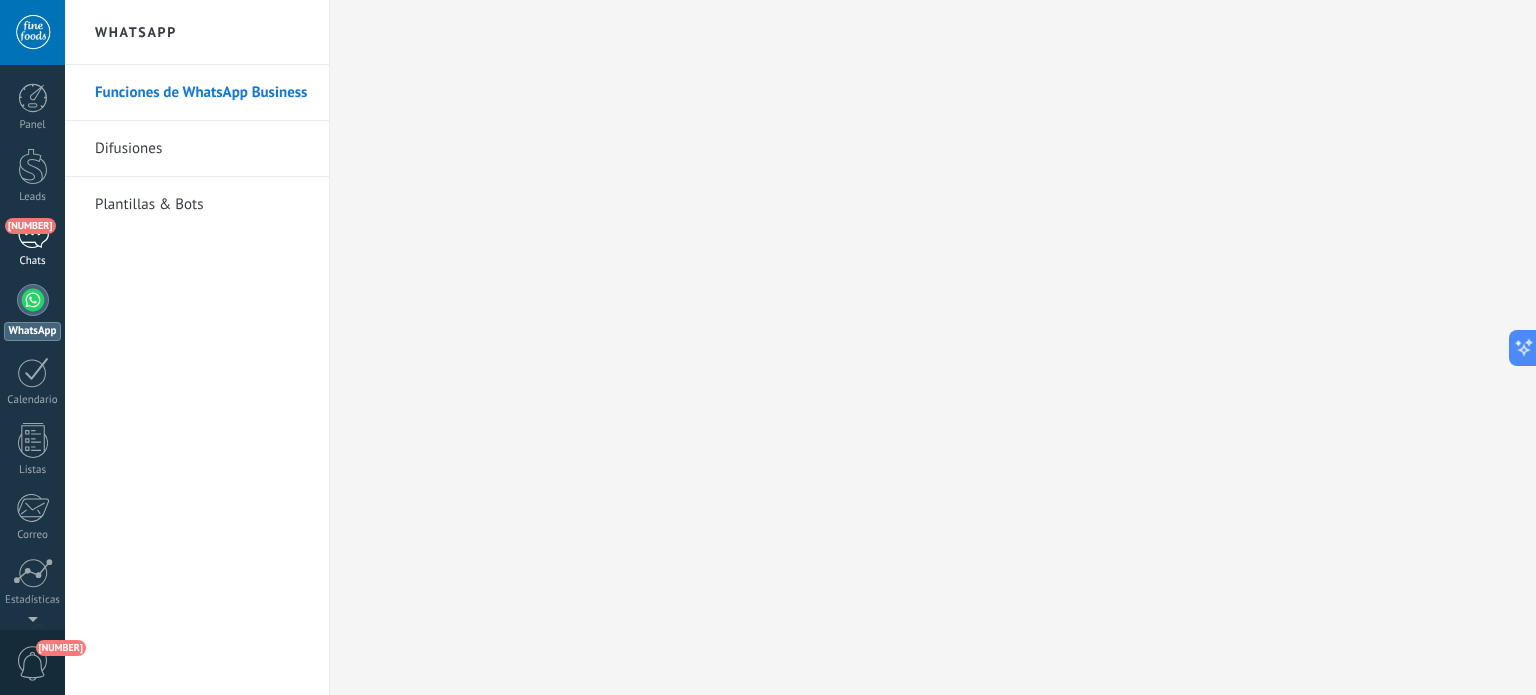 click on "58" at bounding box center (33, 234) 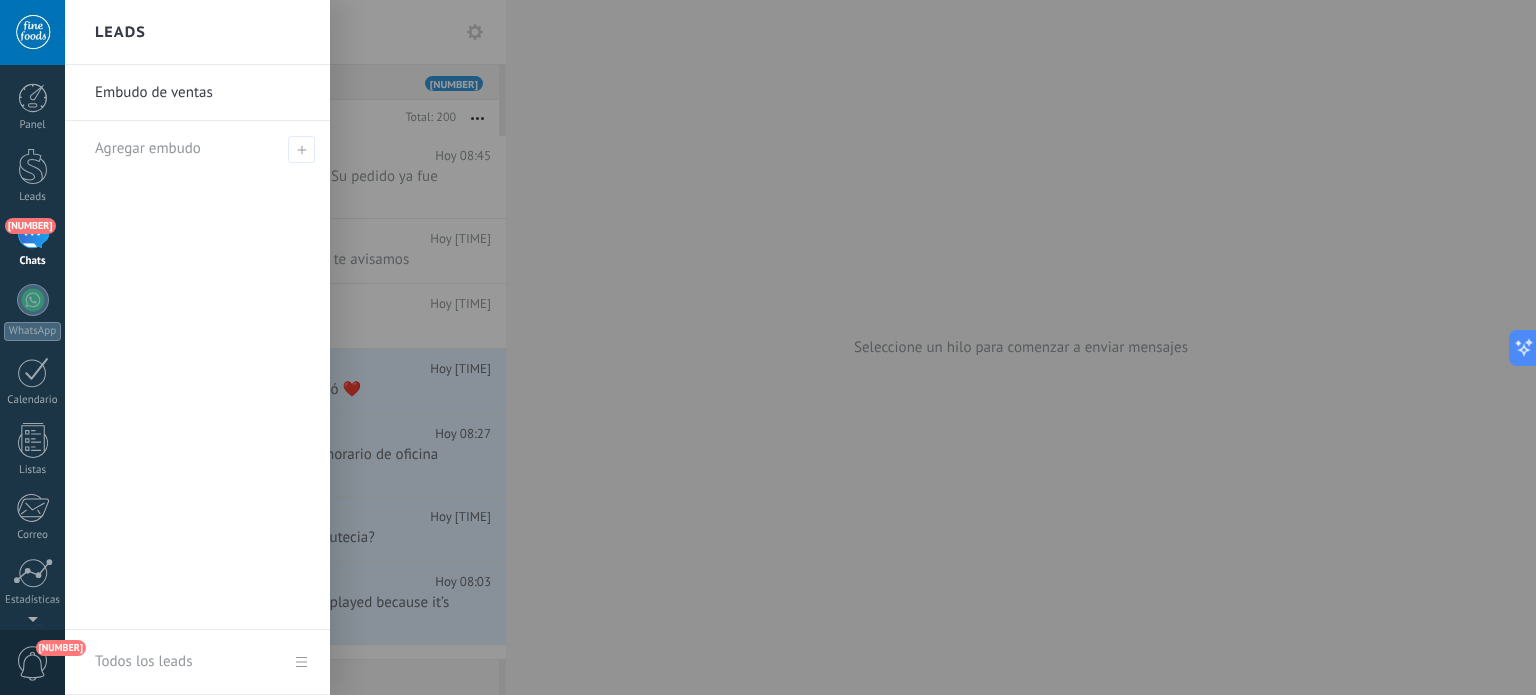 click at bounding box center [833, 347] 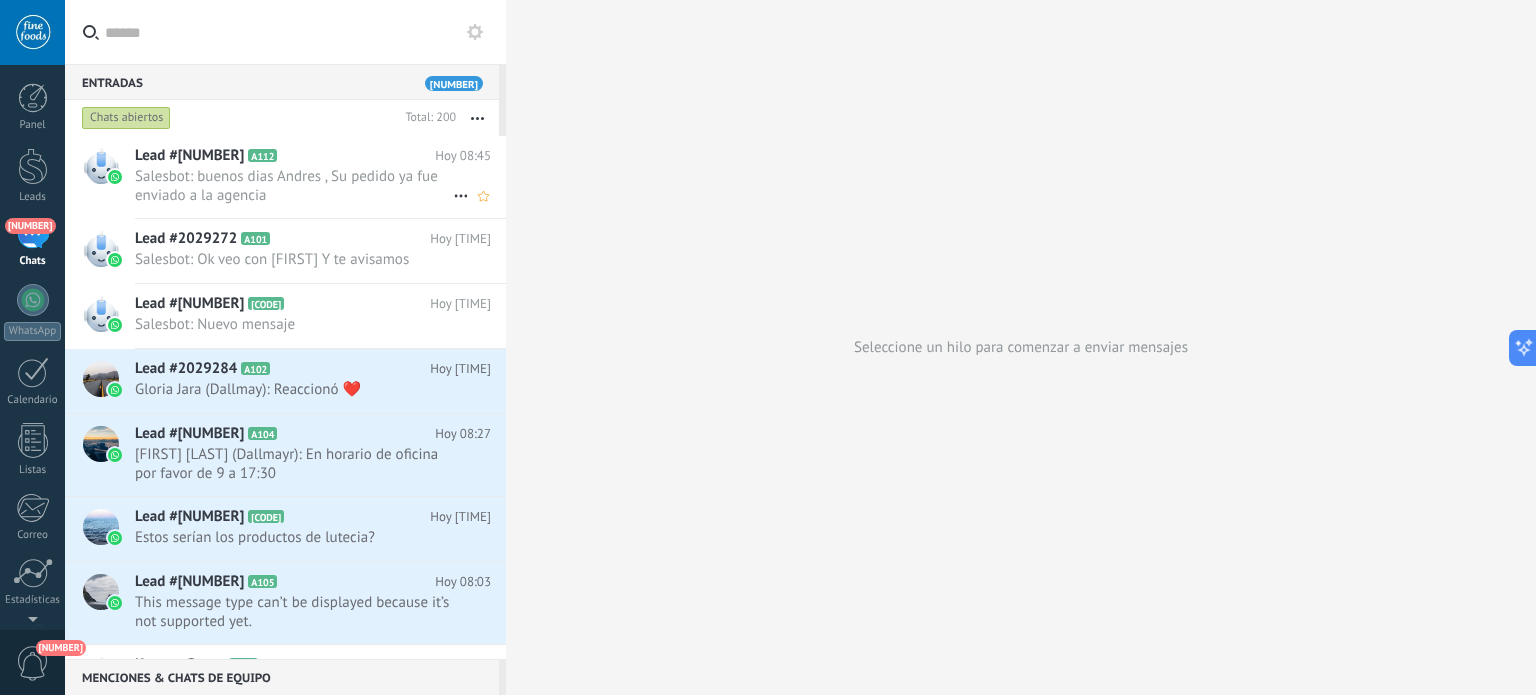 click on "Lead #[NUMBER]
A[NUMBER]
Hoy [TIME]
Salesbot: buenos dias Andres , Su pedido ya fue enviado a la agencia" at bounding box center (320, 177) 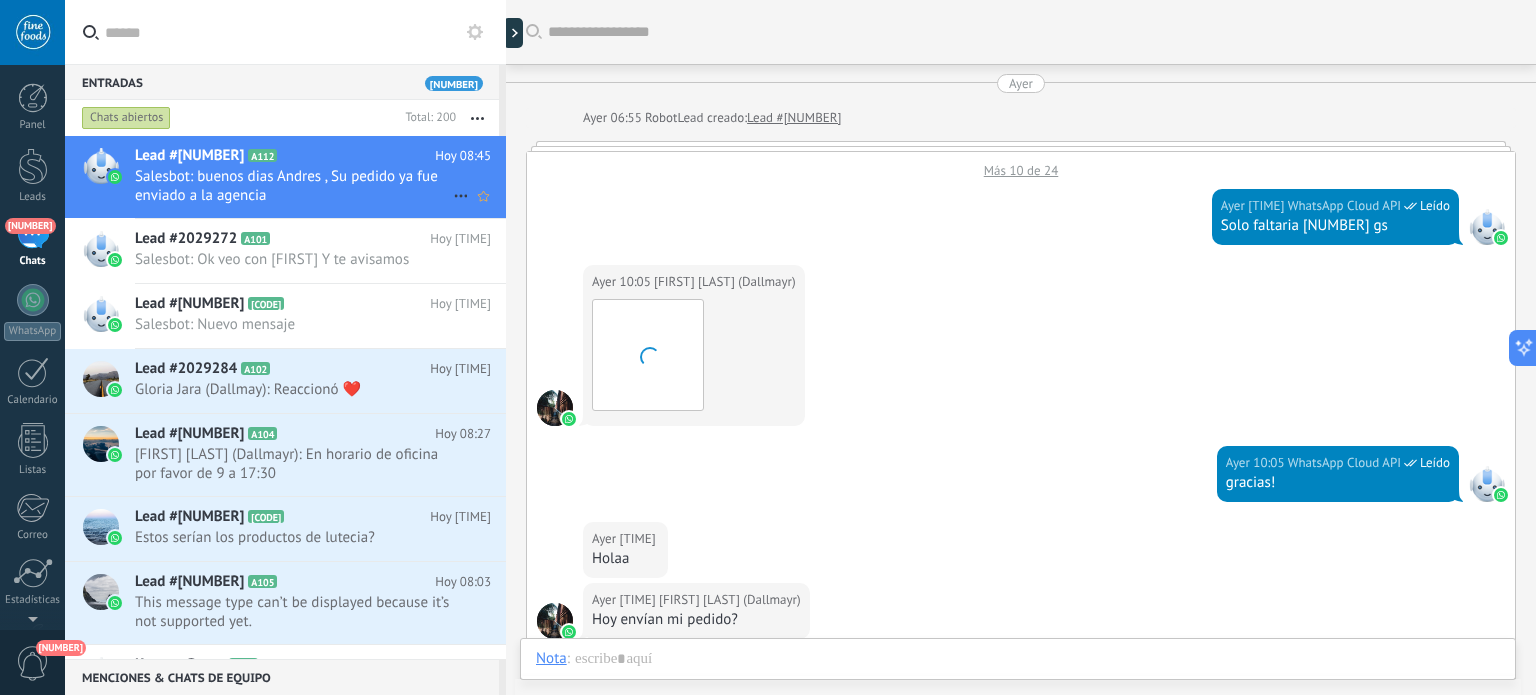 scroll, scrollTop: 1048, scrollLeft: 0, axis: vertical 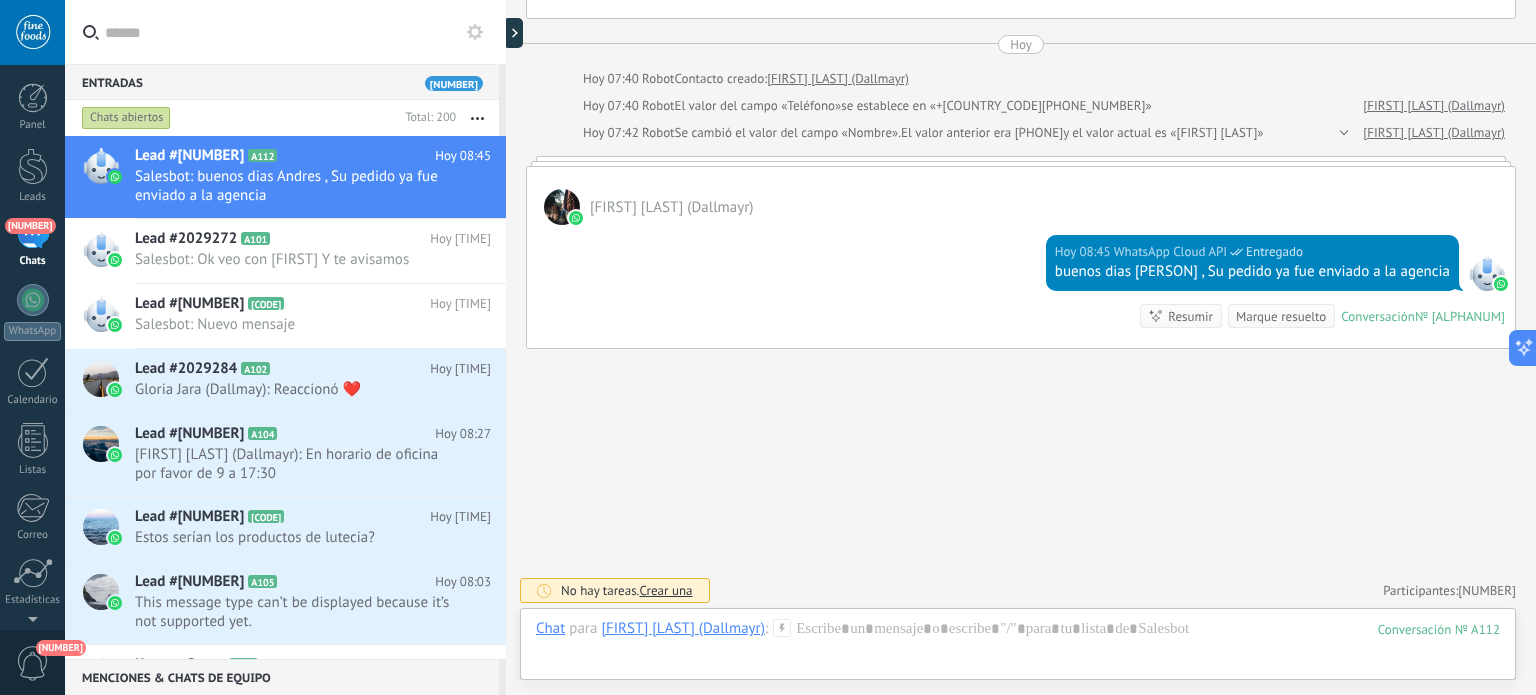 click at bounding box center (475, 32) 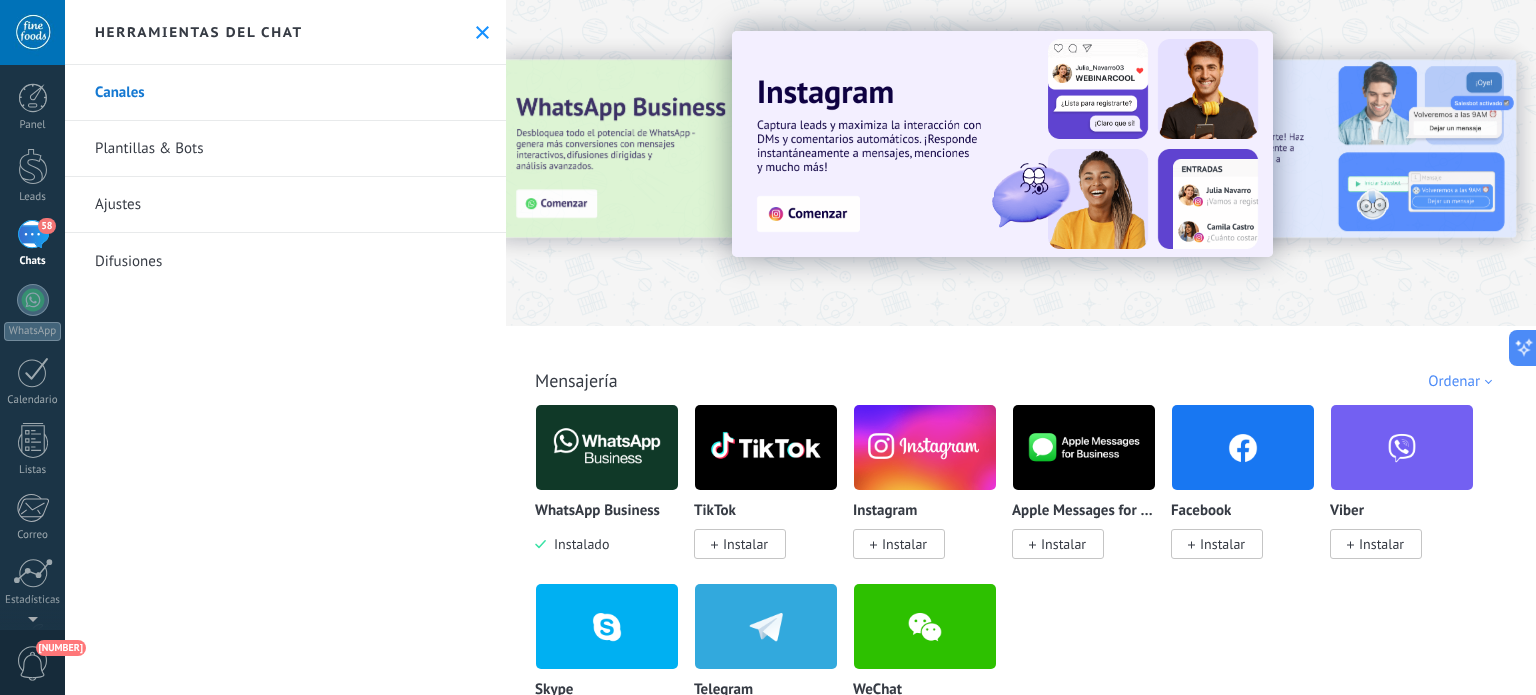 click on "Ajustes" at bounding box center [285, 205] 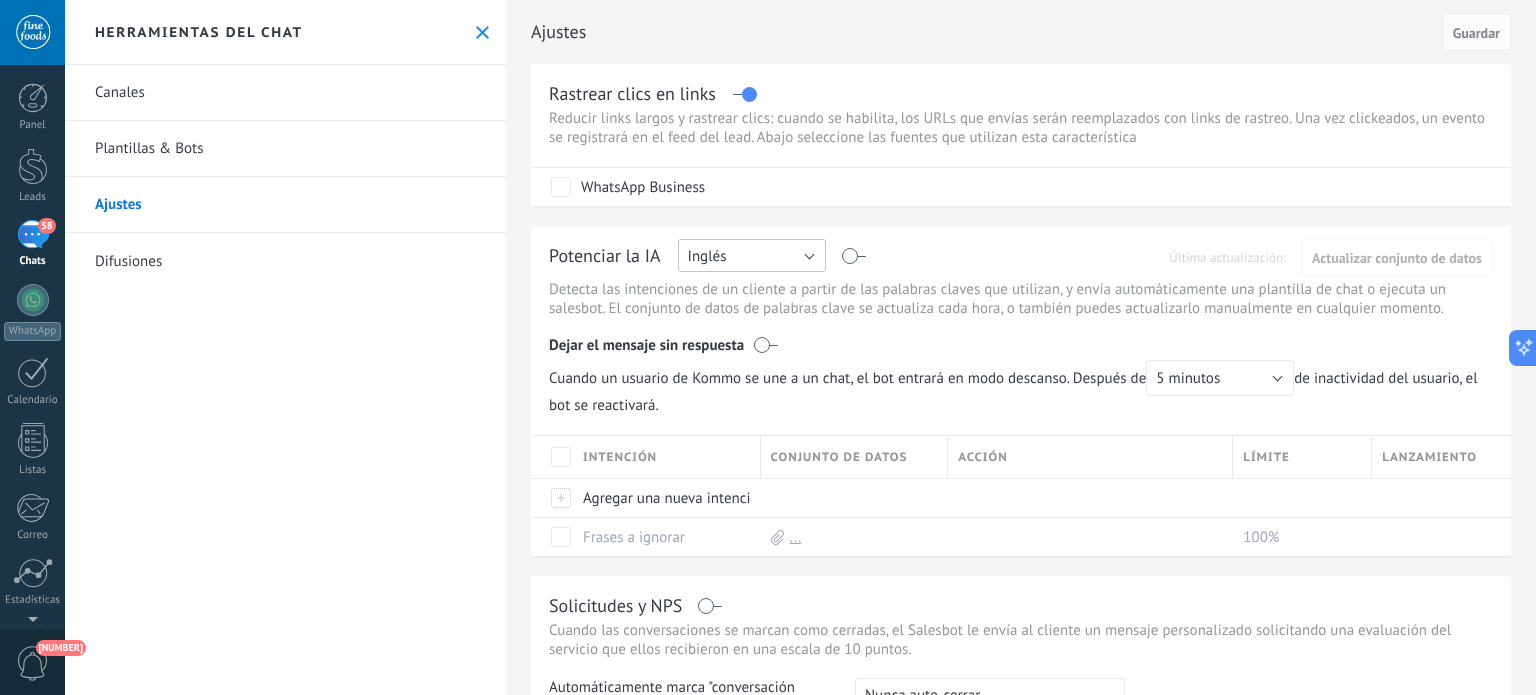 click on "Inglés" at bounding box center (752, 255) 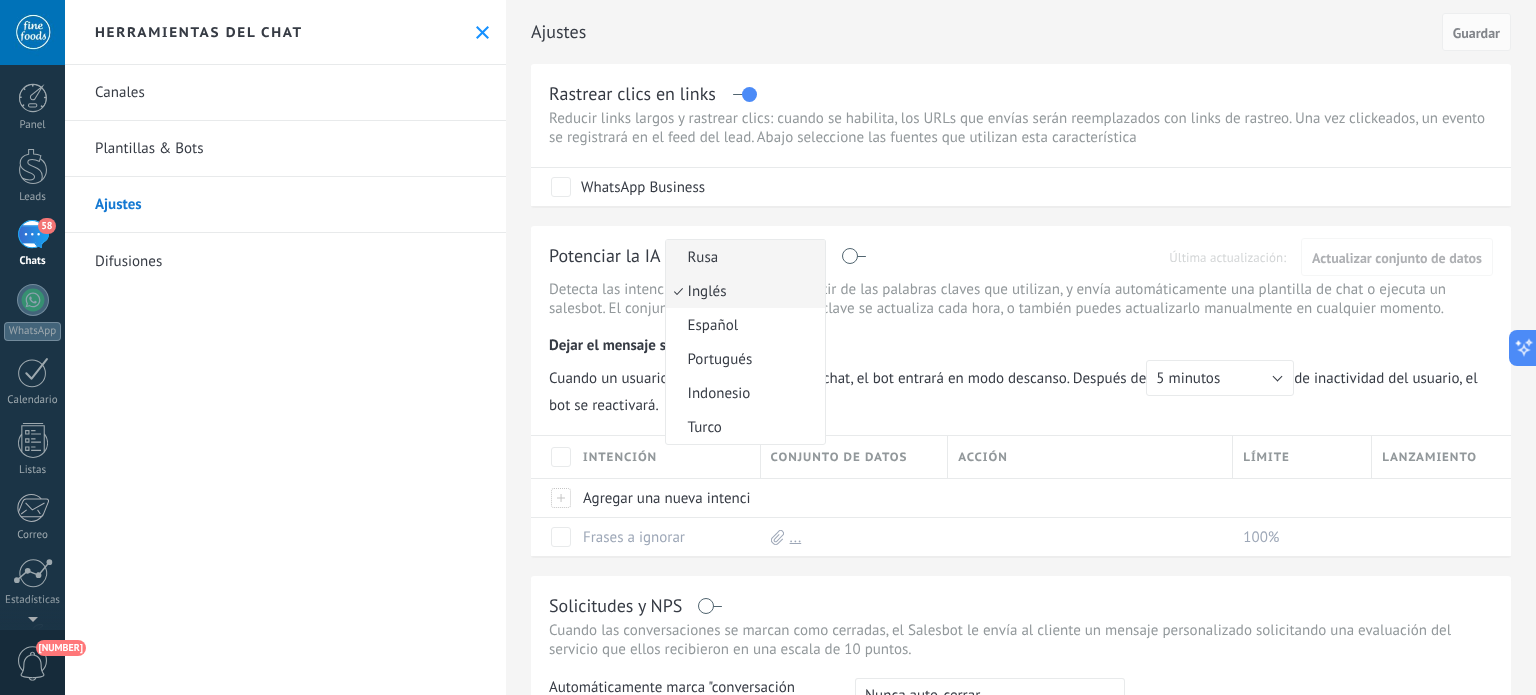 click on "Rusa" at bounding box center [742, 257] 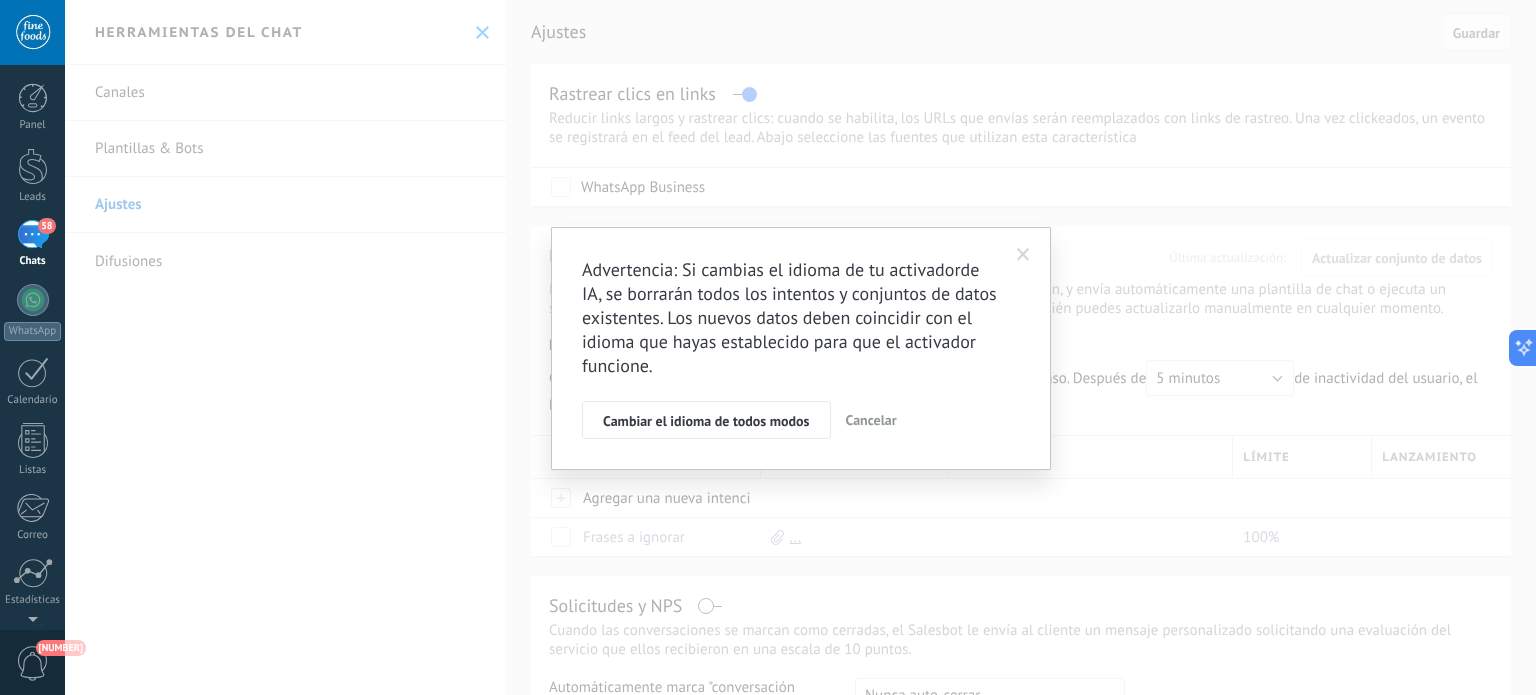 click on "Cancelar" at bounding box center [871, 420] 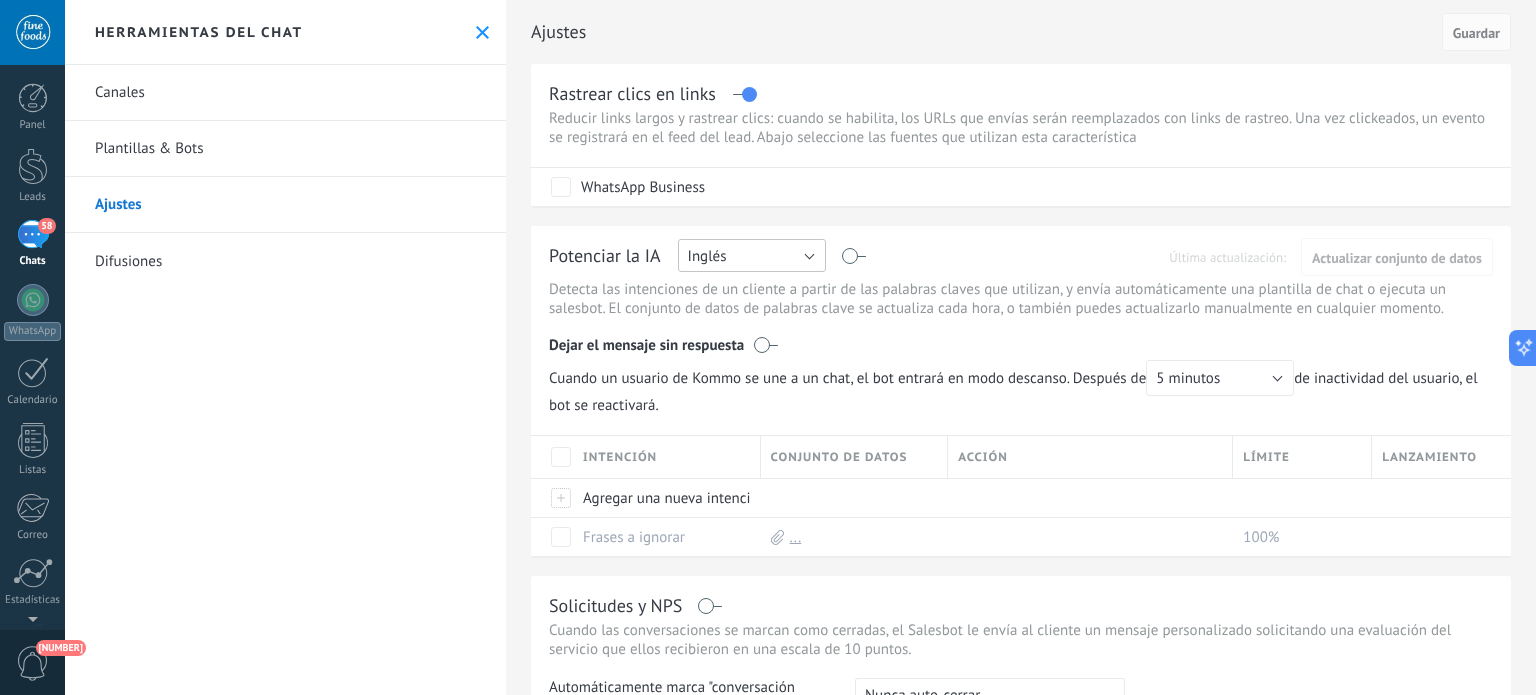 click on "Inglés" at bounding box center [752, 255] 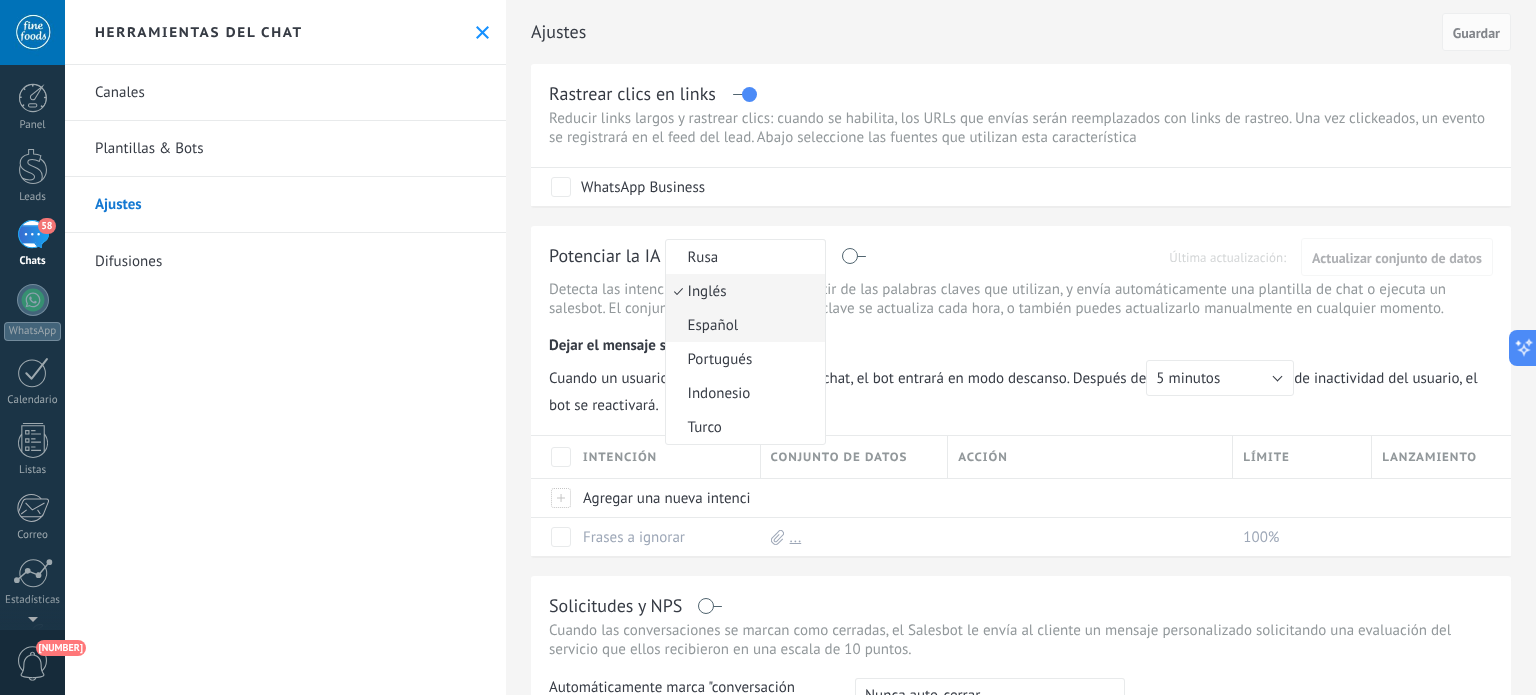 click on "Español" at bounding box center [742, 257] 